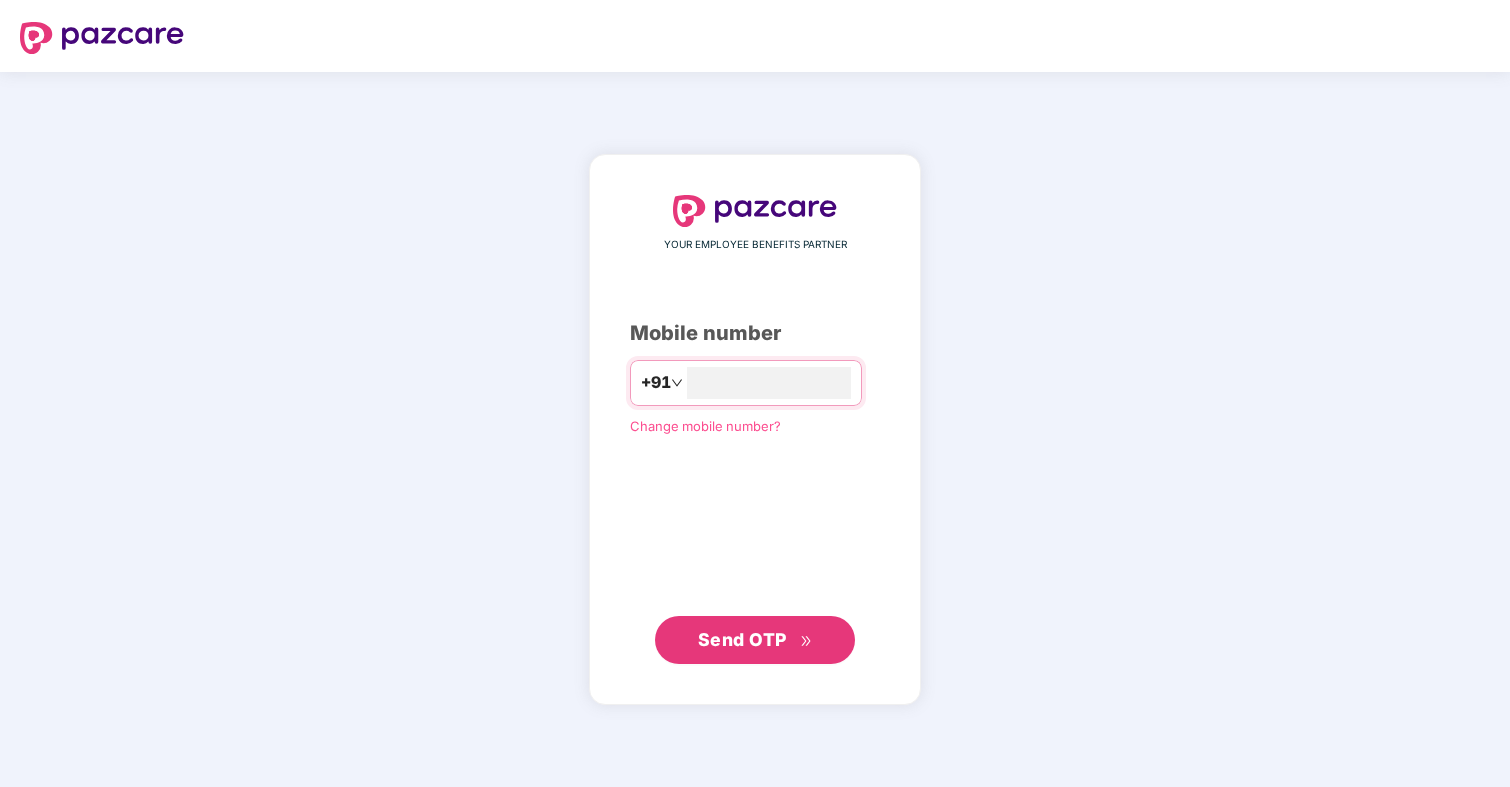 scroll, scrollTop: 0, scrollLeft: 0, axis: both 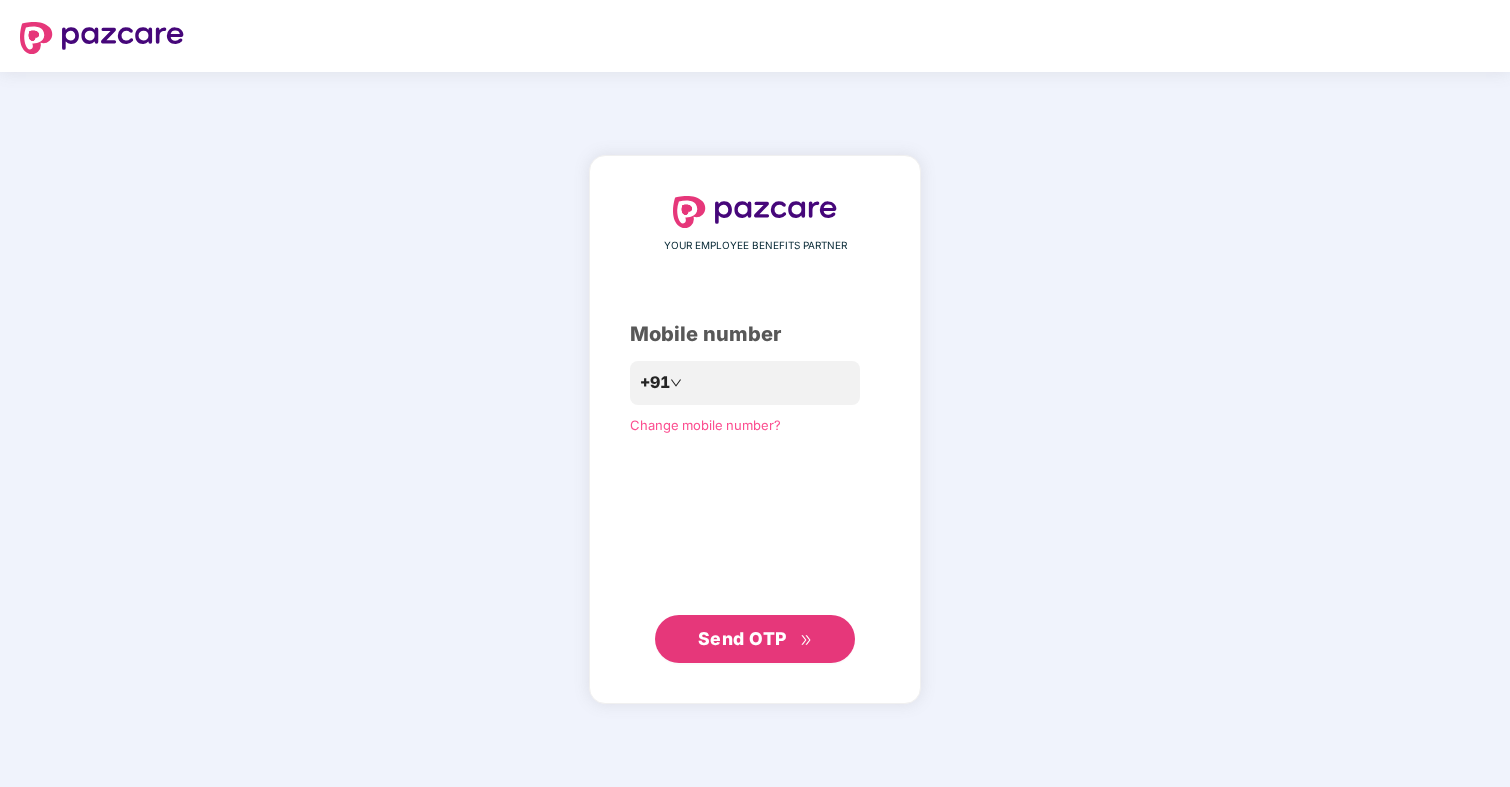 click on "Send OTP" at bounding box center (742, 638) 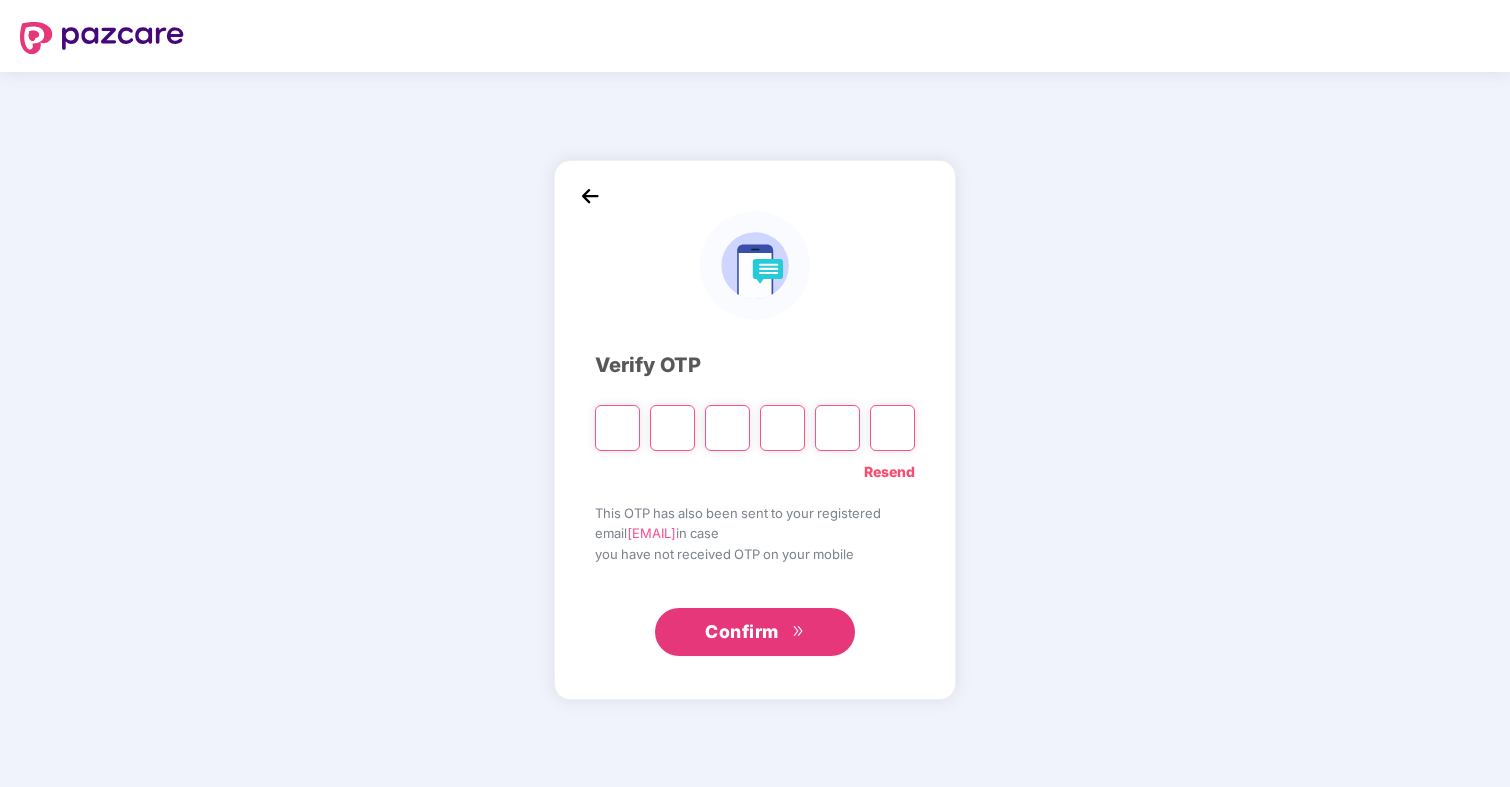 type on "*" 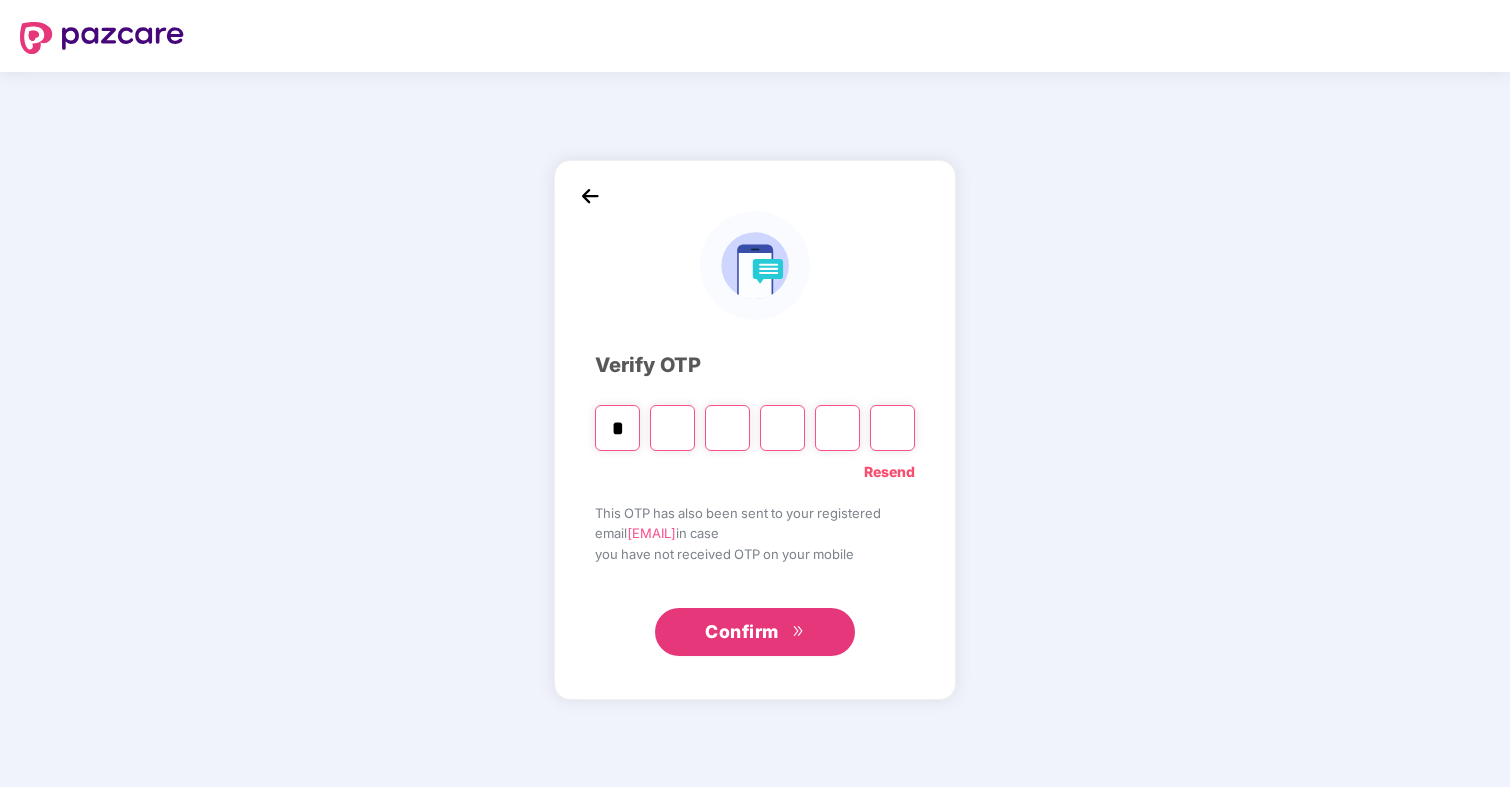 type on "*" 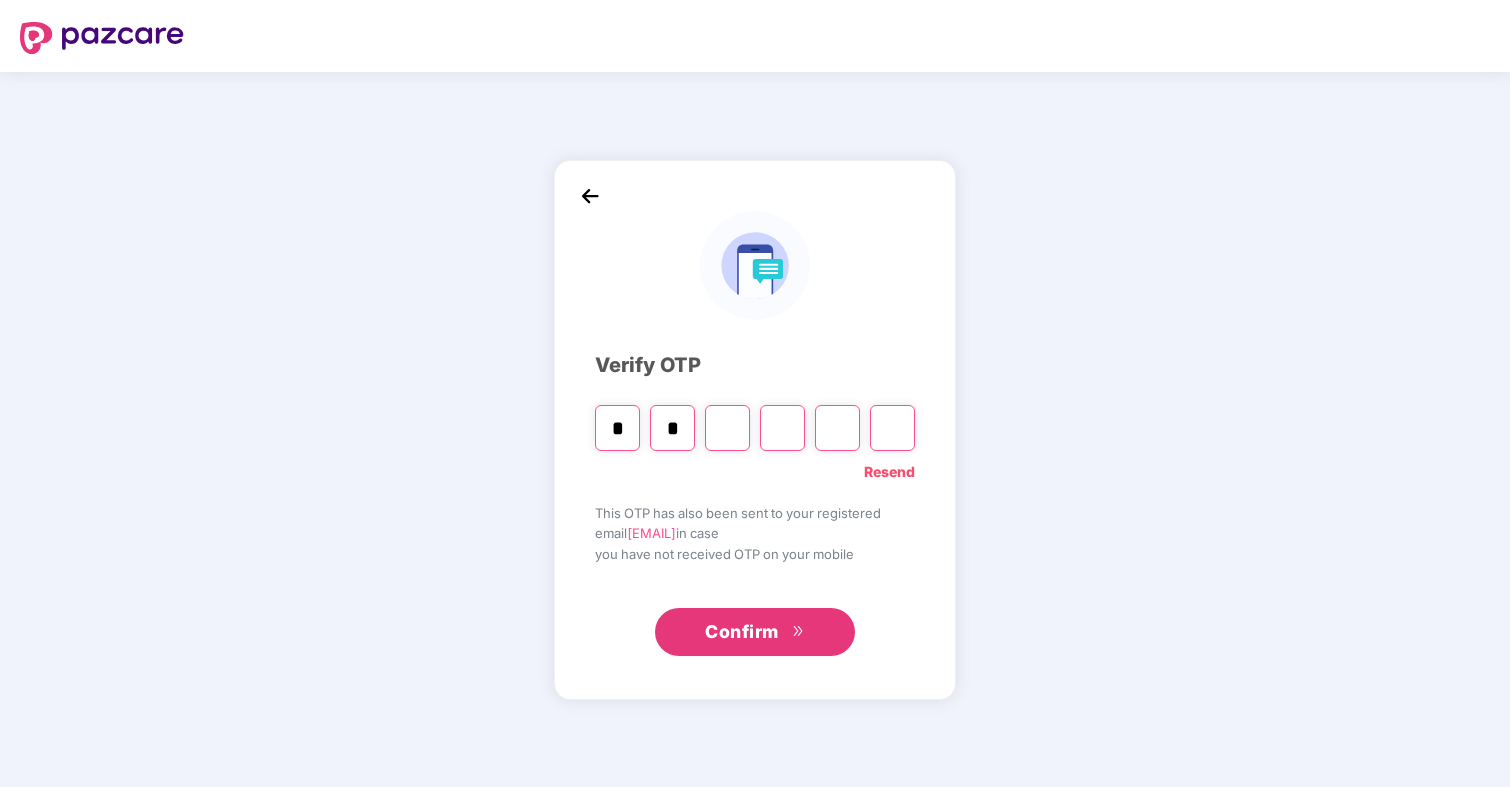type on "*" 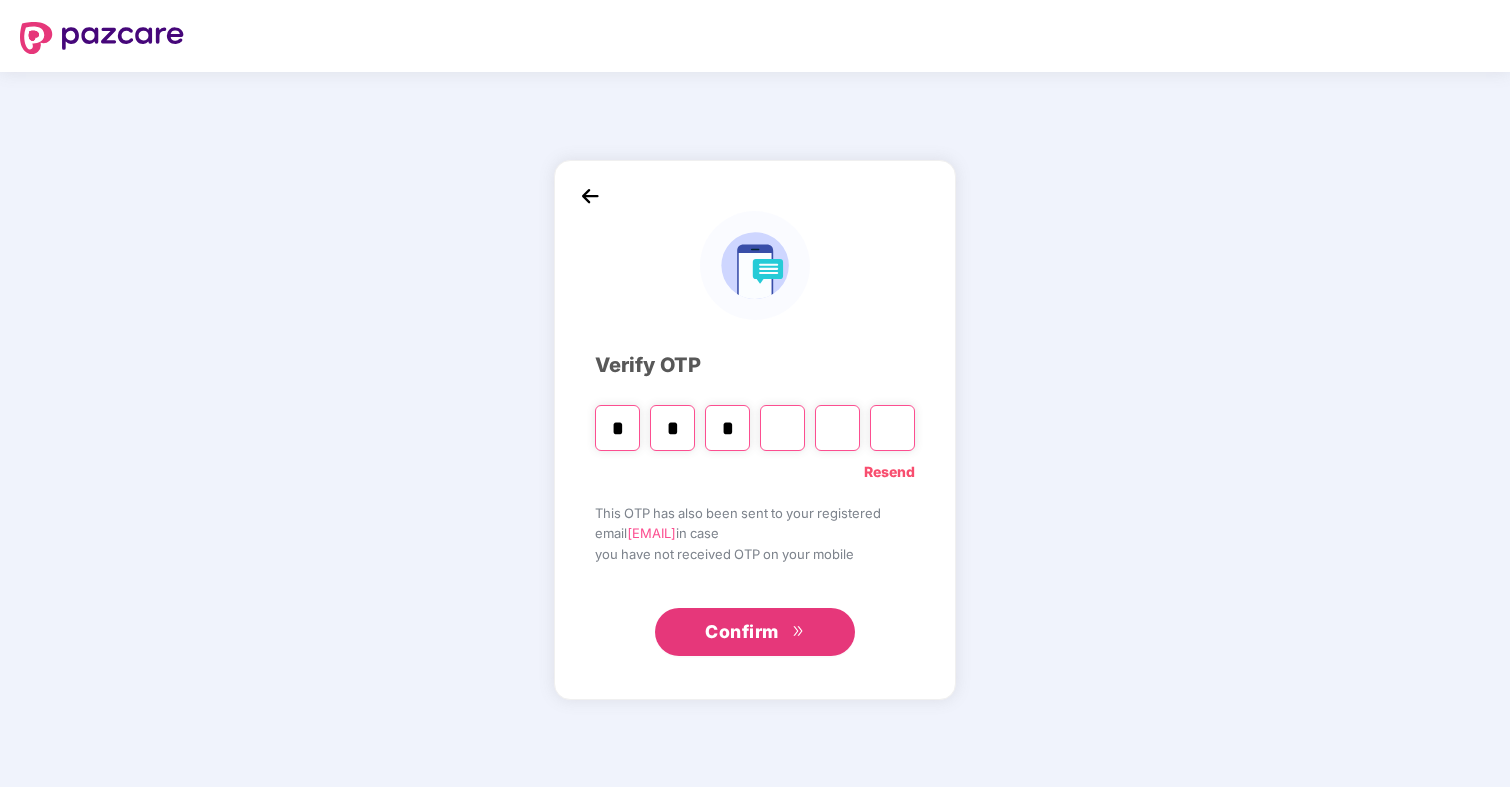 type on "*" 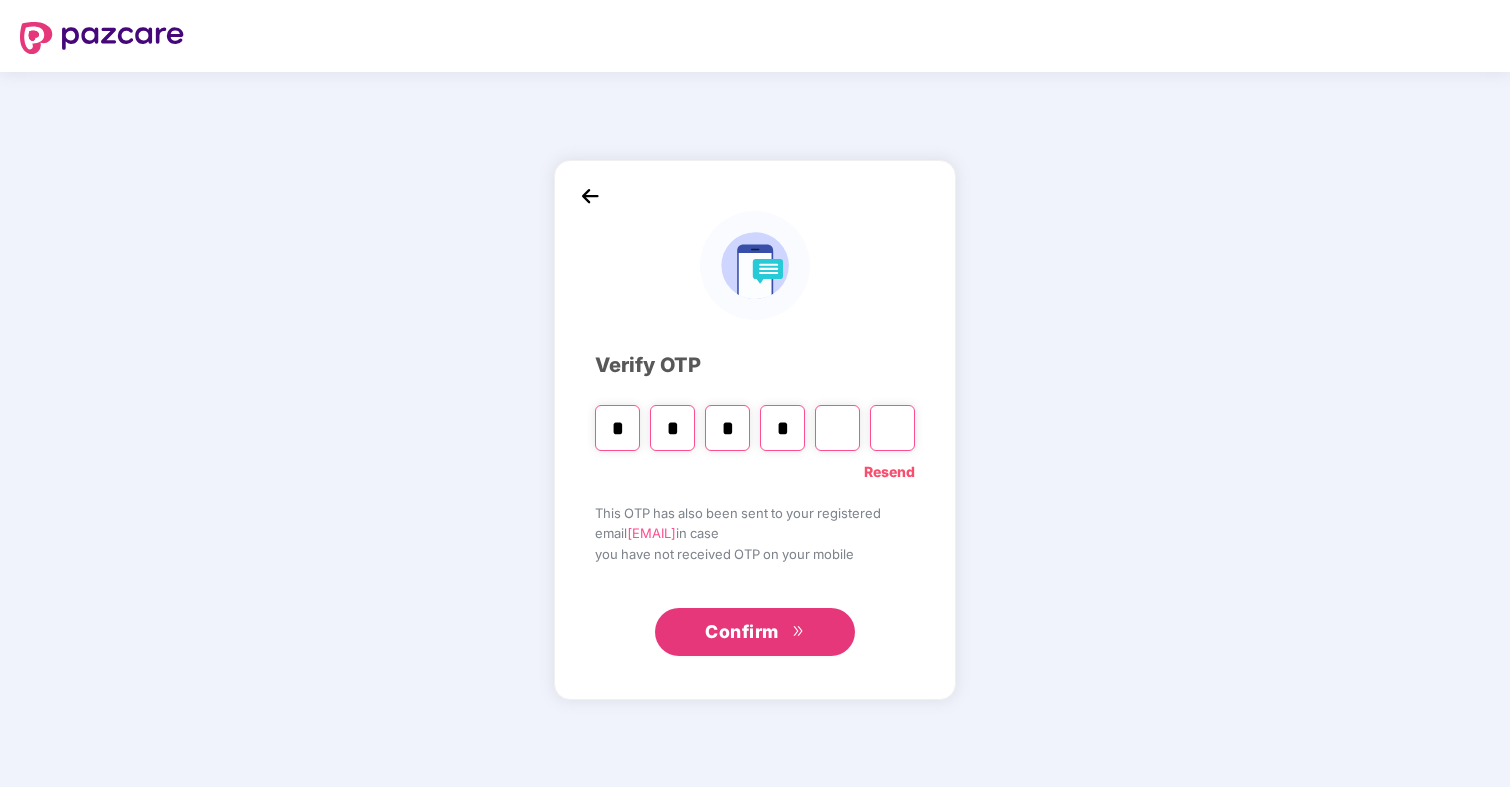 type on "*" 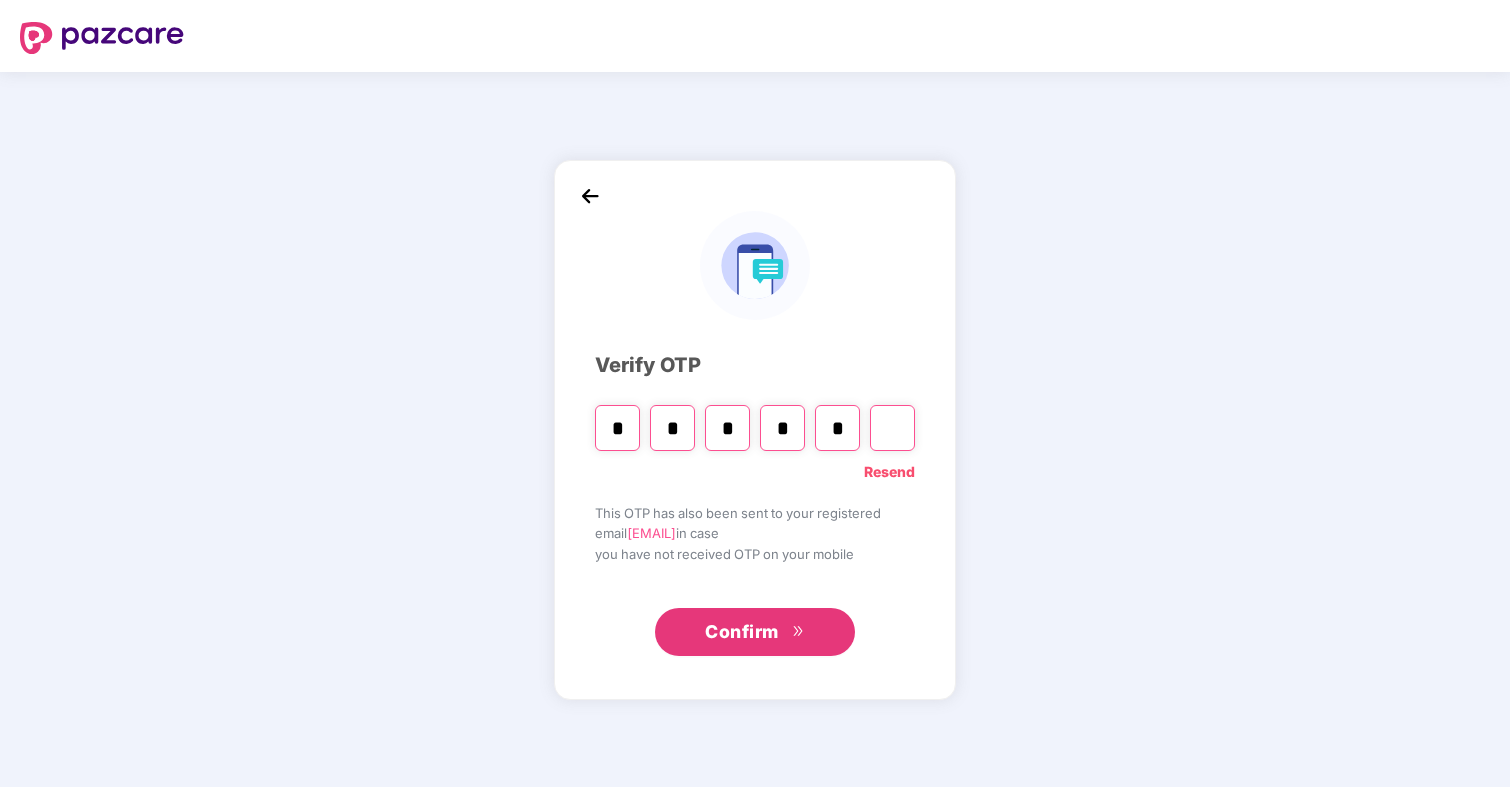 type on "*" 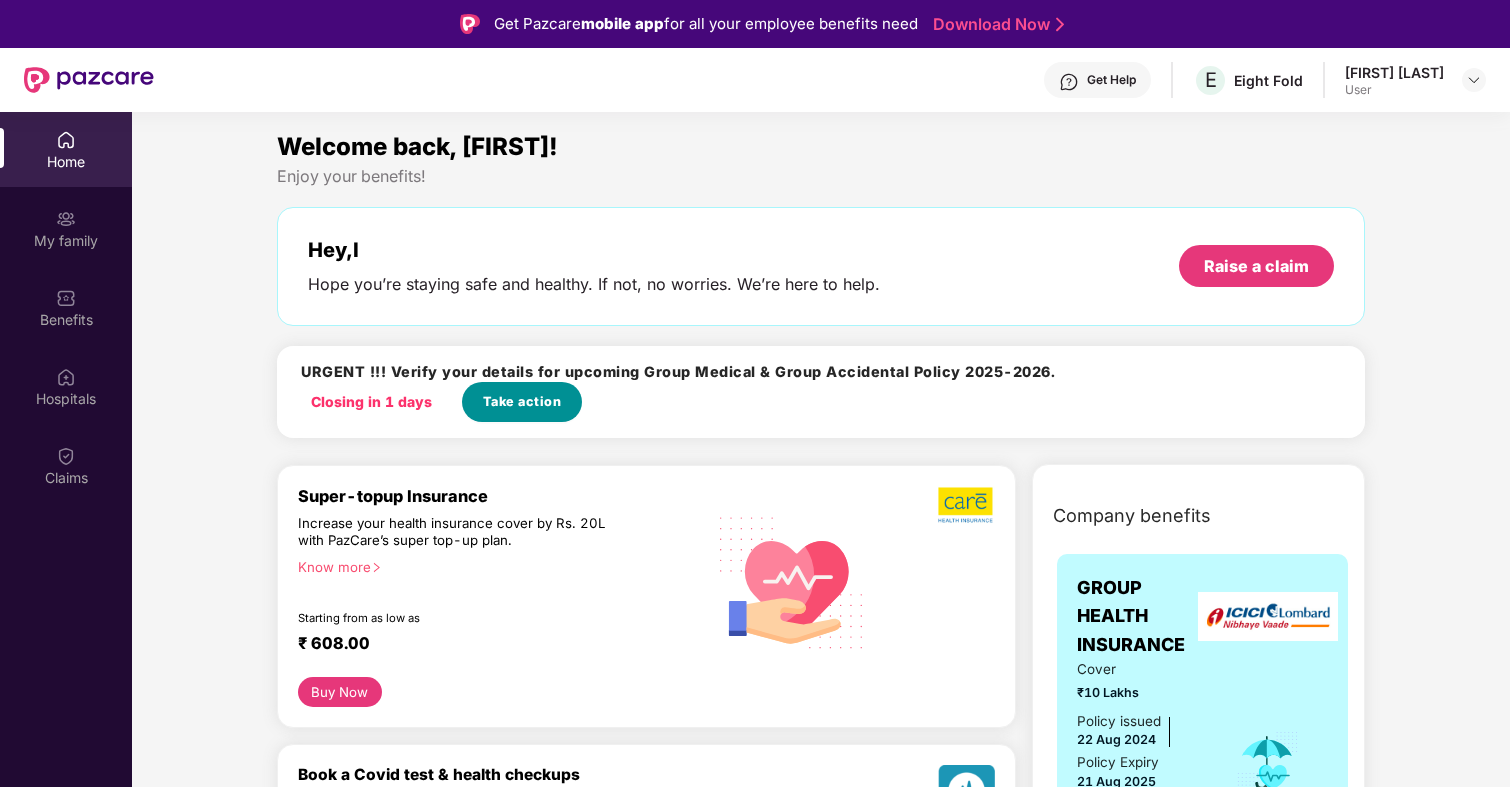 click on "Take action" at bounding box center [522, 402] 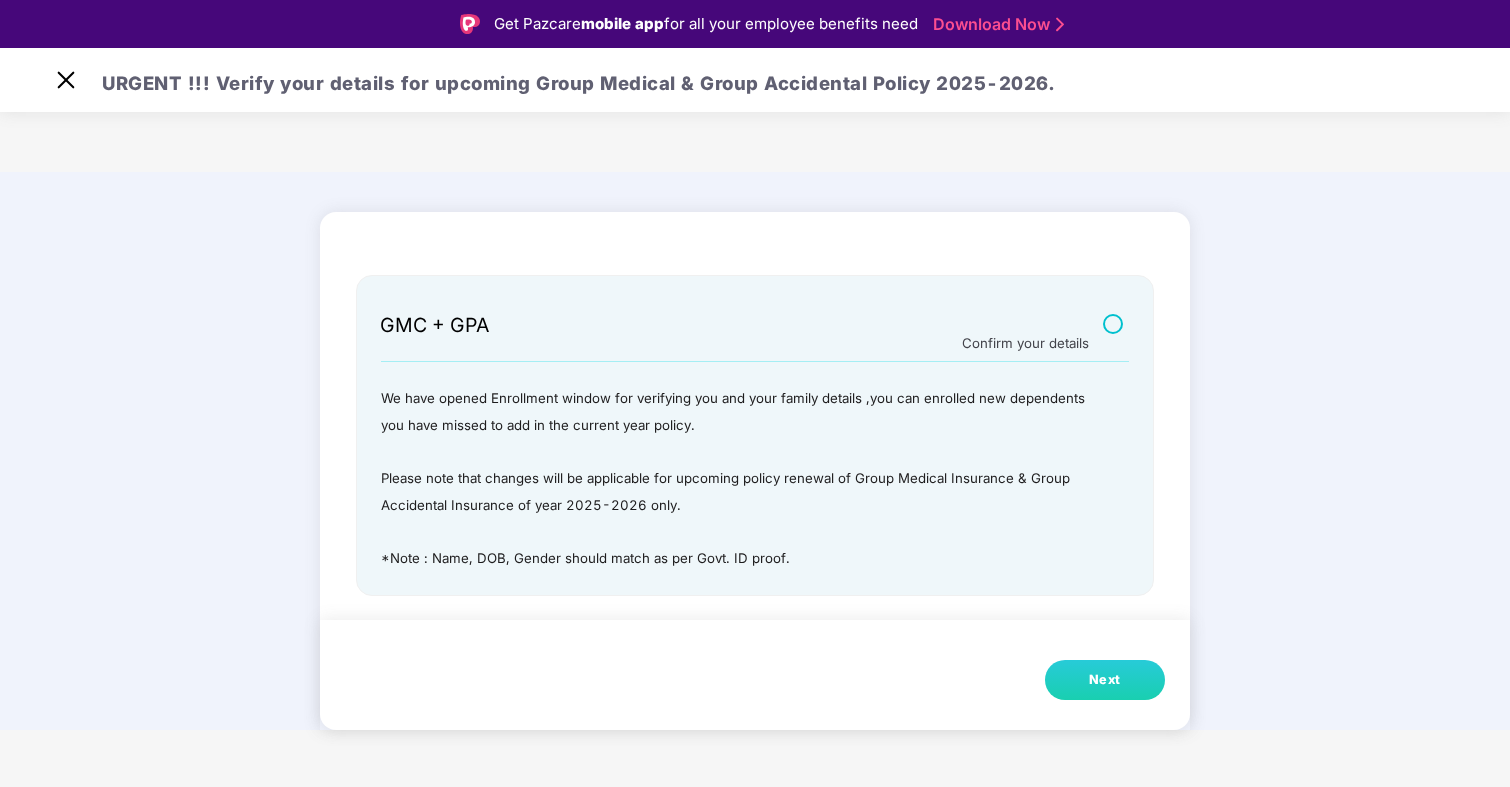 click on "Next" at bounding box center [1105, 680] 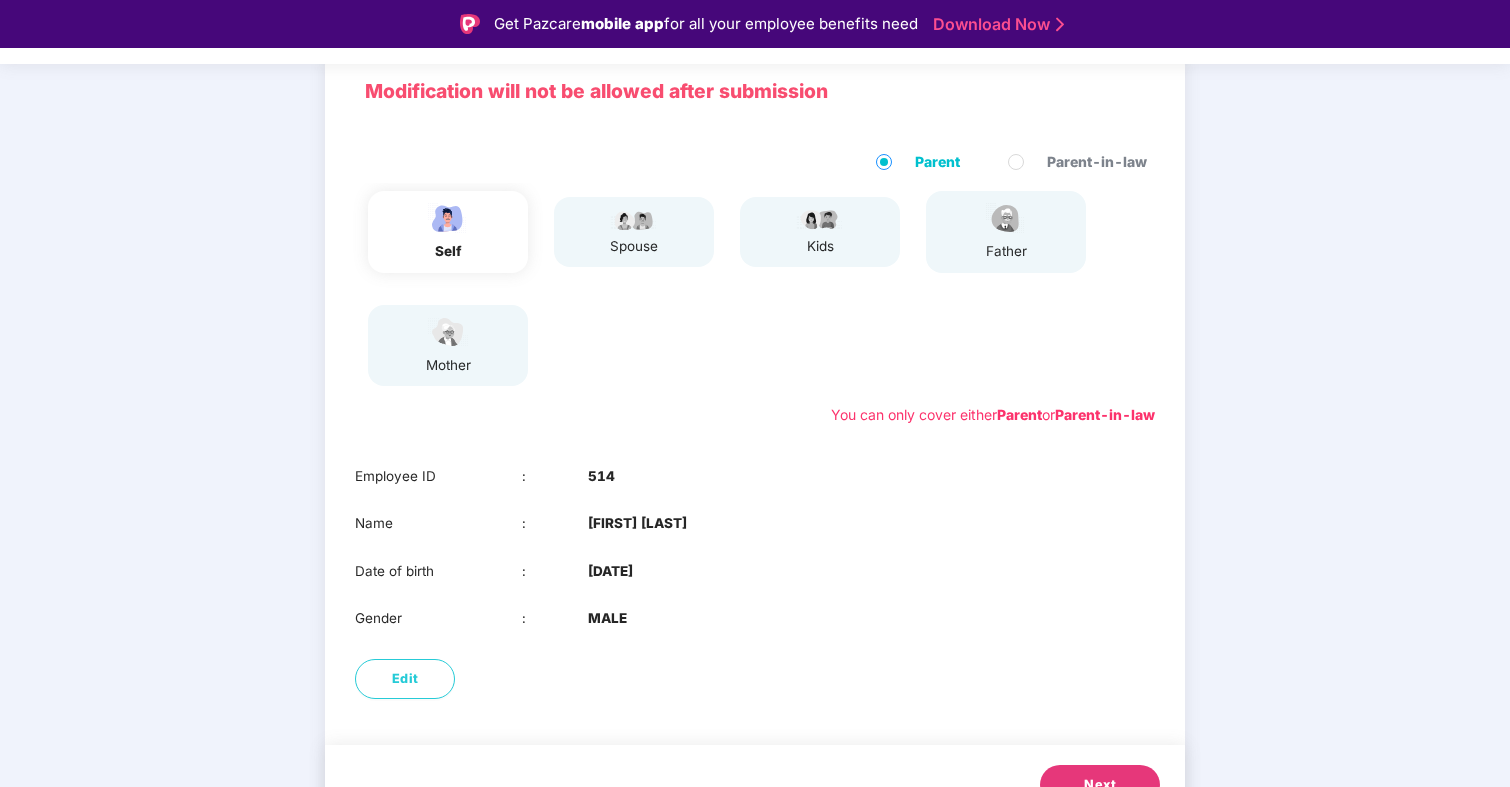 scroll, scrollTop: 176, scrollLeft: 0, axis: vertical 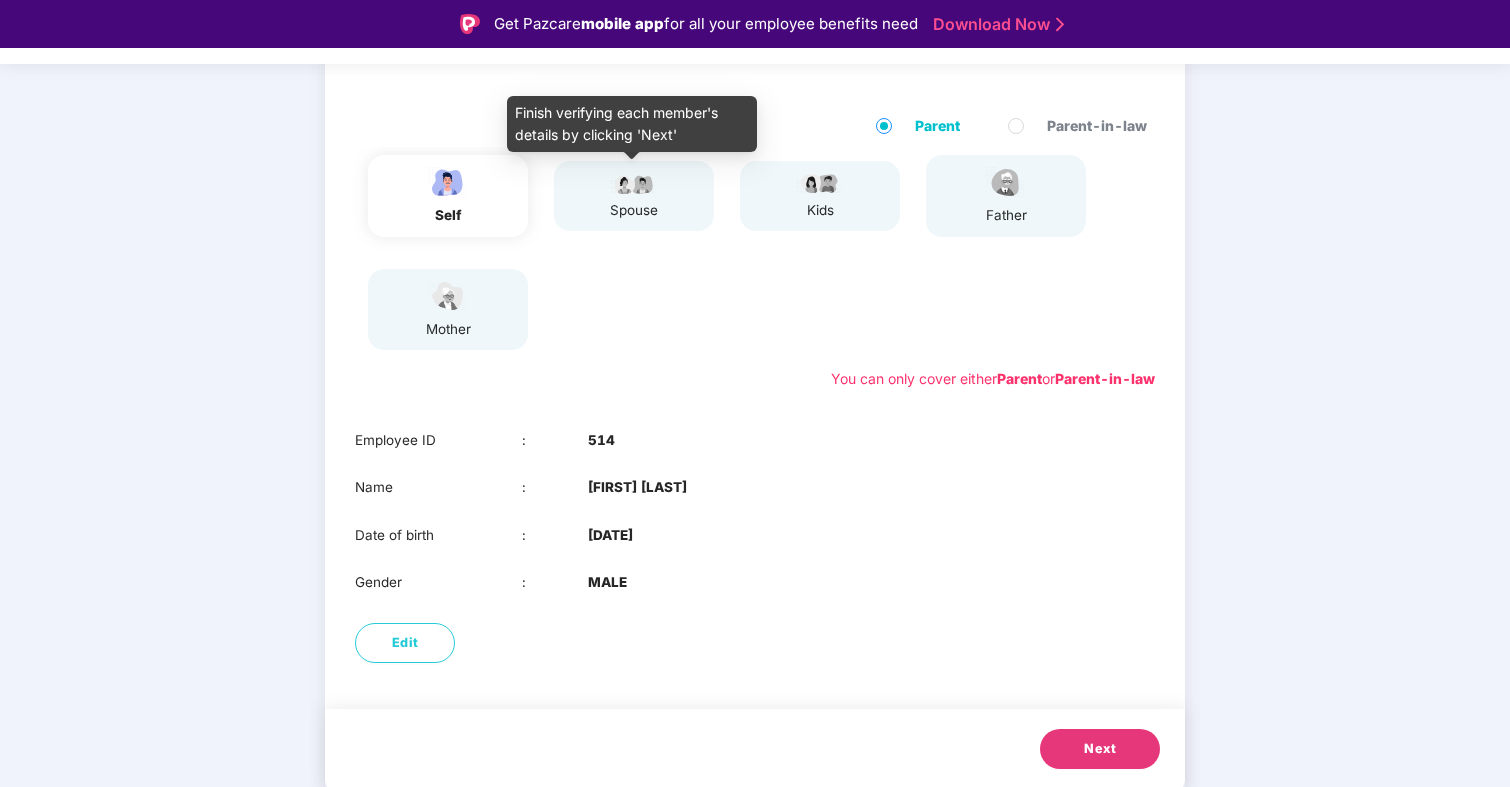 click on "spouse" at bounding box center [634, 210] 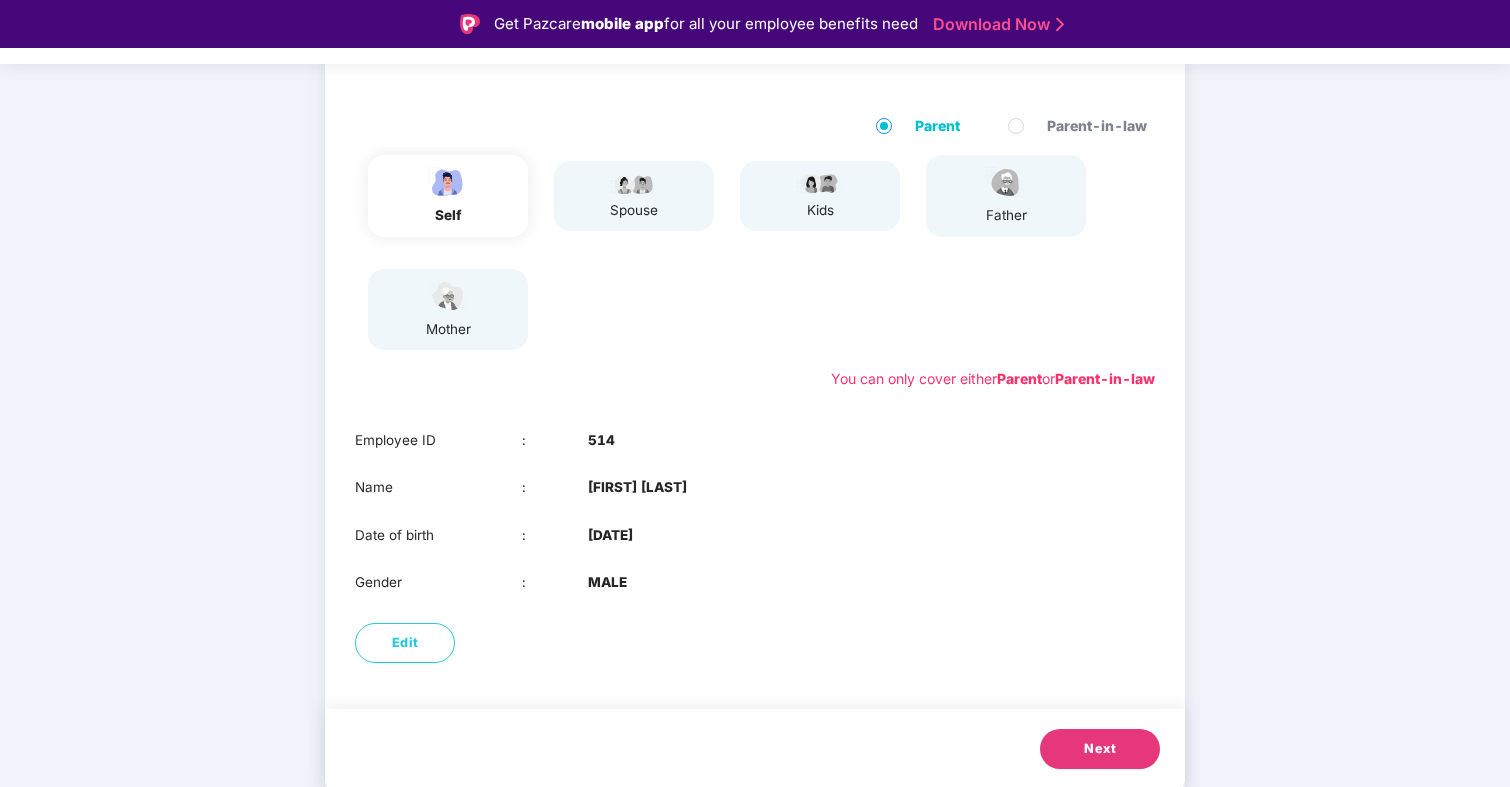click on "Next" at bounding box center (1100, 749) 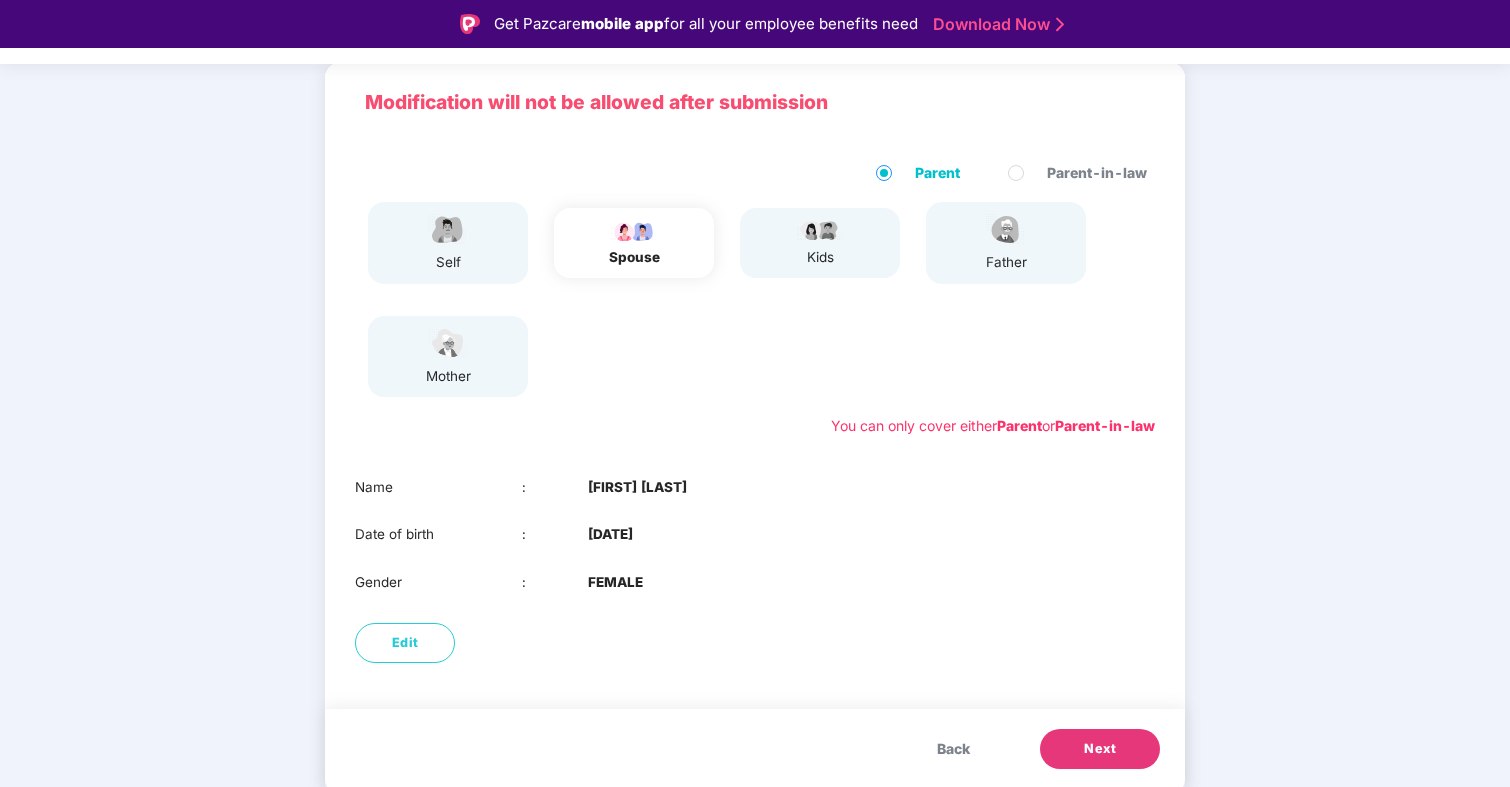 scroll, scrollTop: 48, scrollLeft: 0, axis: vertical 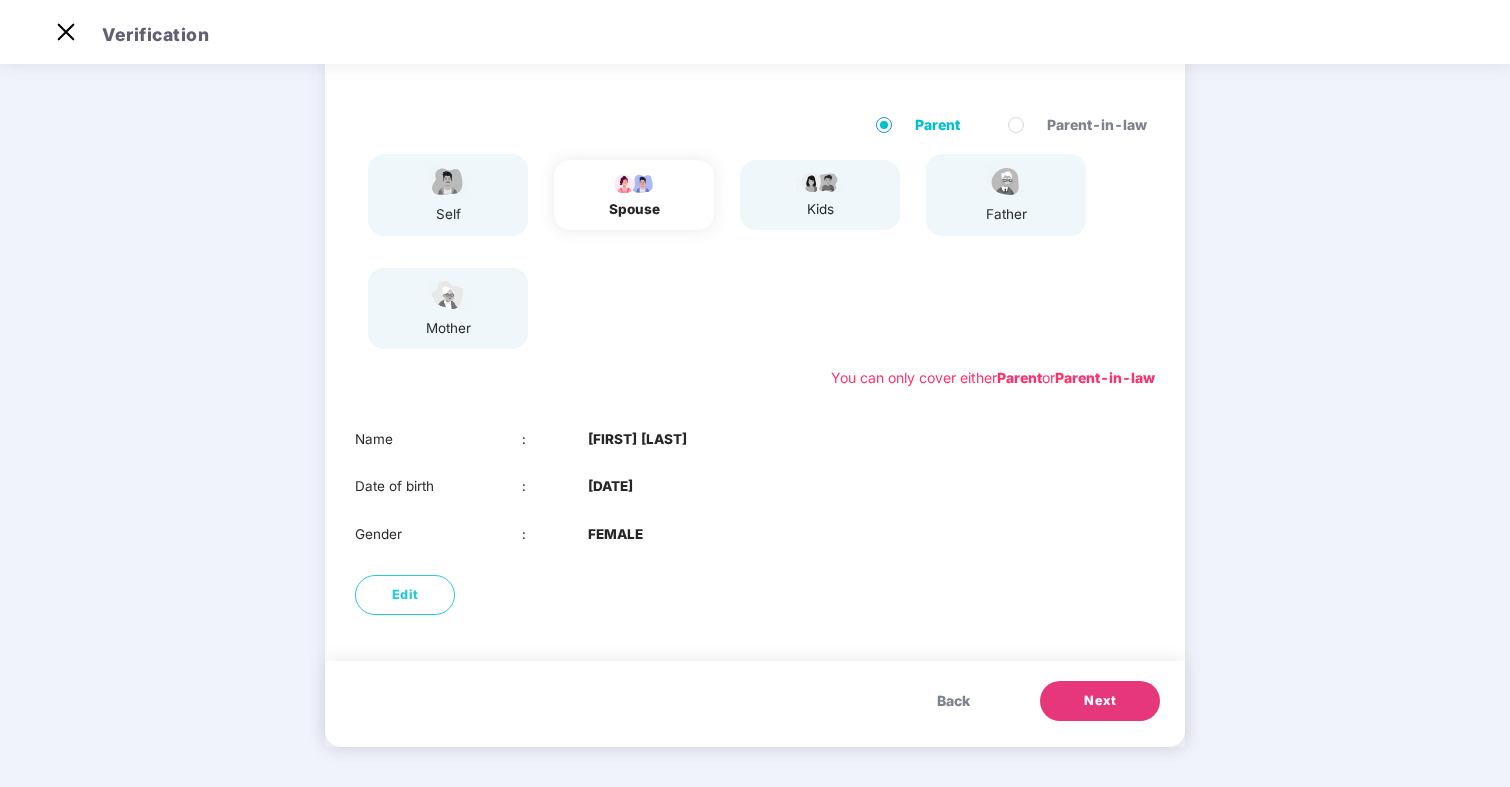 click on "Next" at bounding box center [1100, 701] 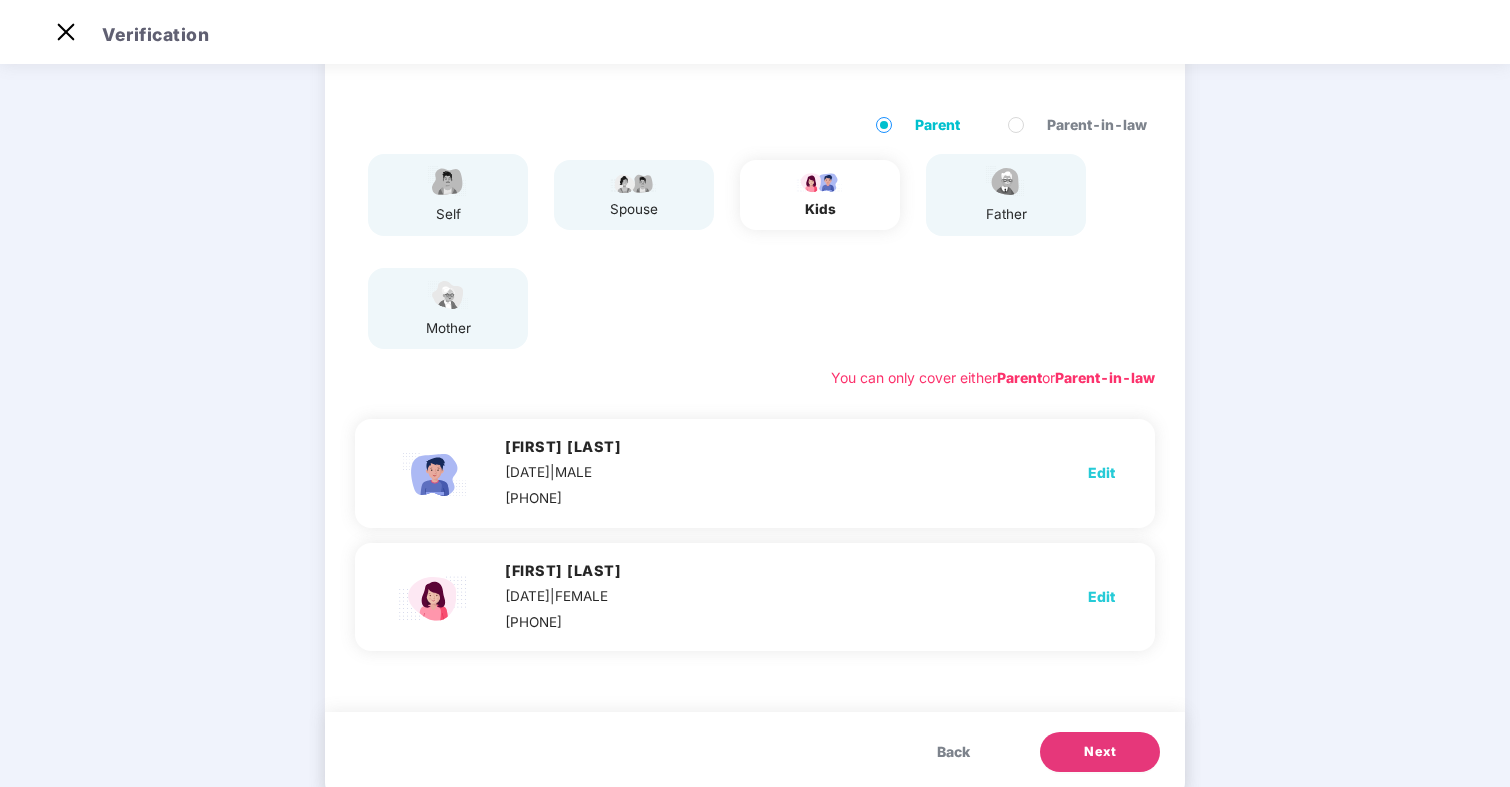 scroll, scrollTop: 176, scrollLeft: 0, axis: vertical 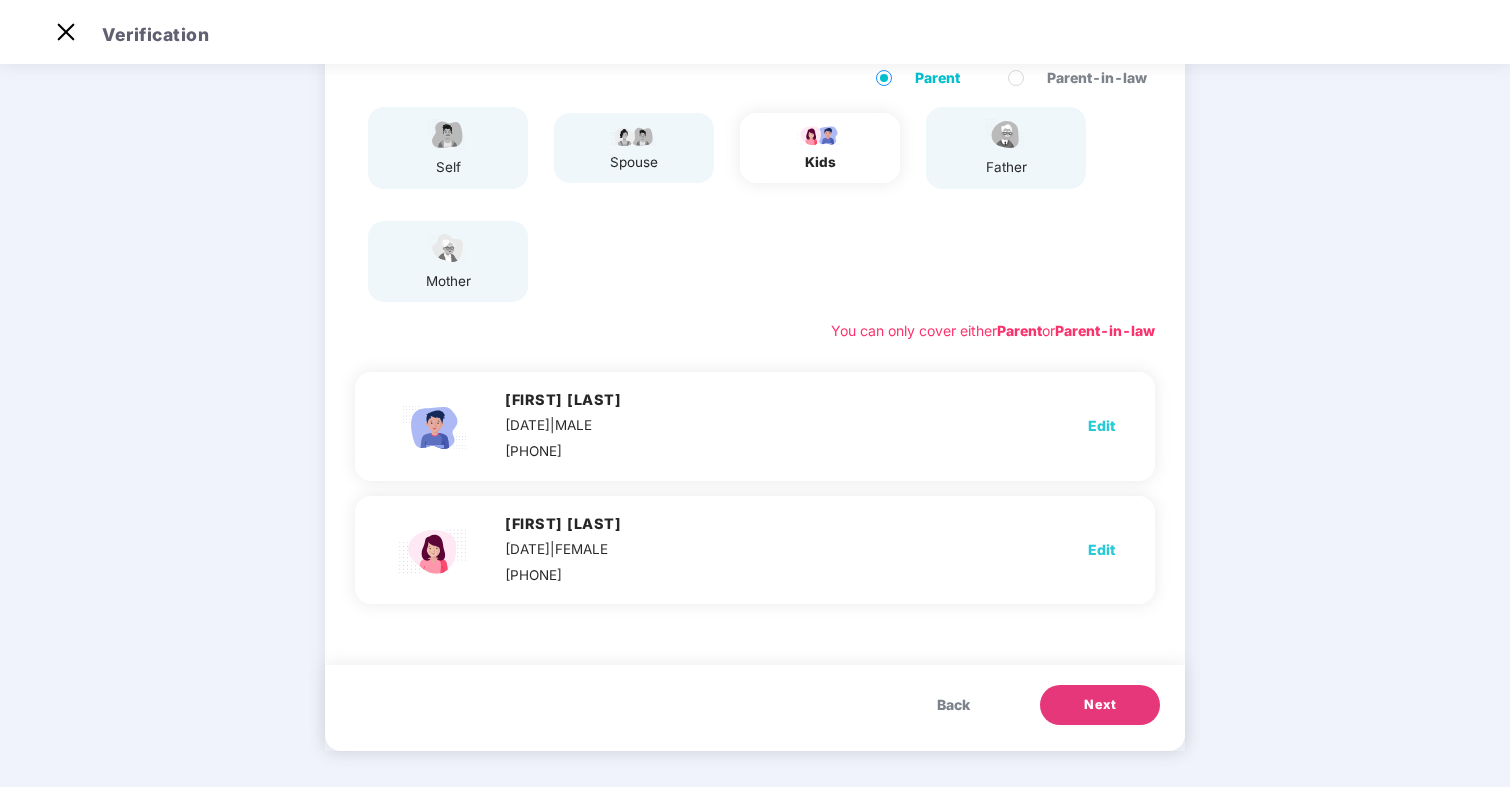 click on "Next" at bounding box center (1100, 705) 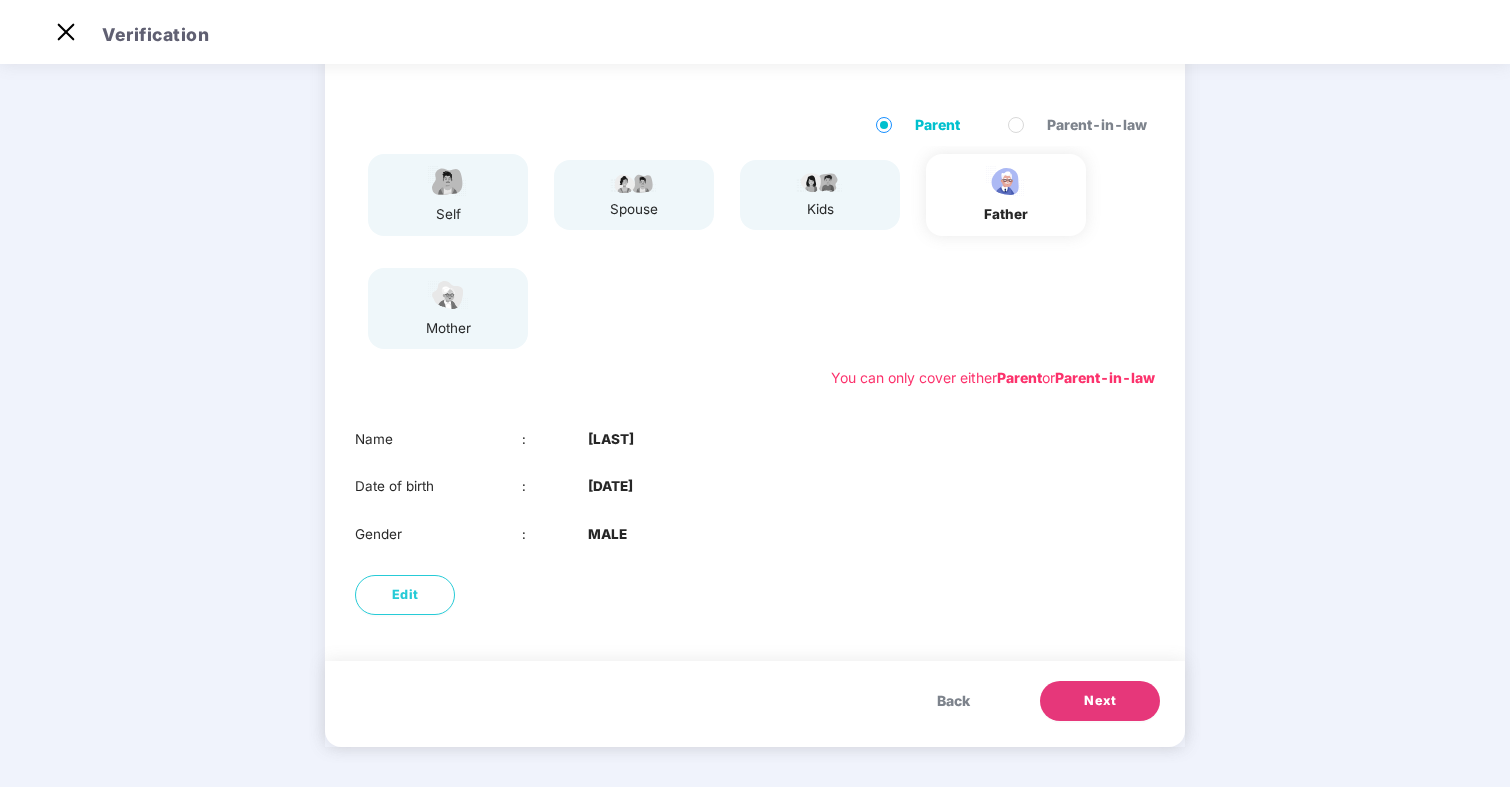 scroll, scrollTop: 129, scrollLeft: 0, axis: vertical 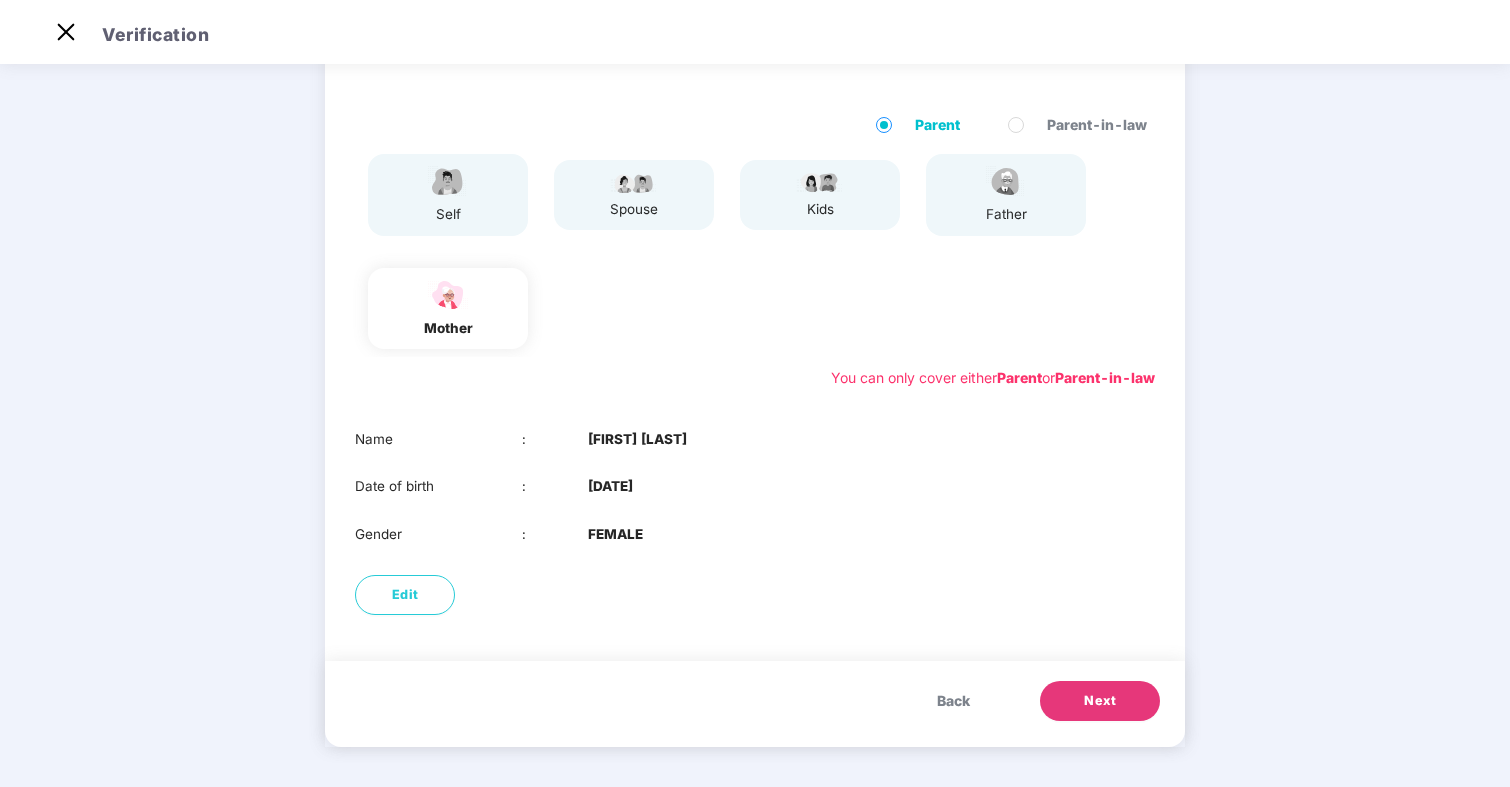 click on "Next" at bounding box center [1100, 701] 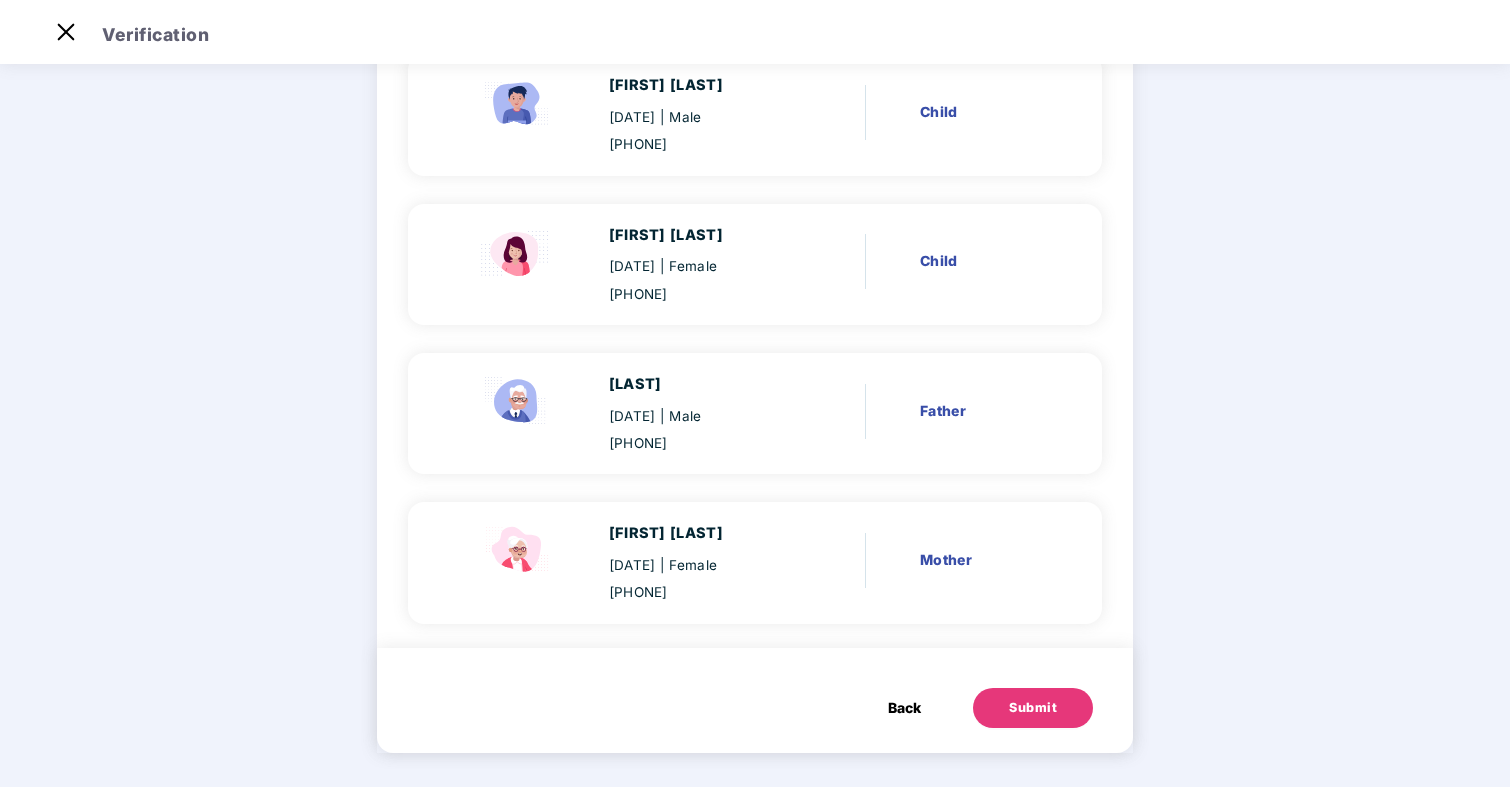 scroll, scrollTop: 515, scrollLeft: 0, axis: vertical 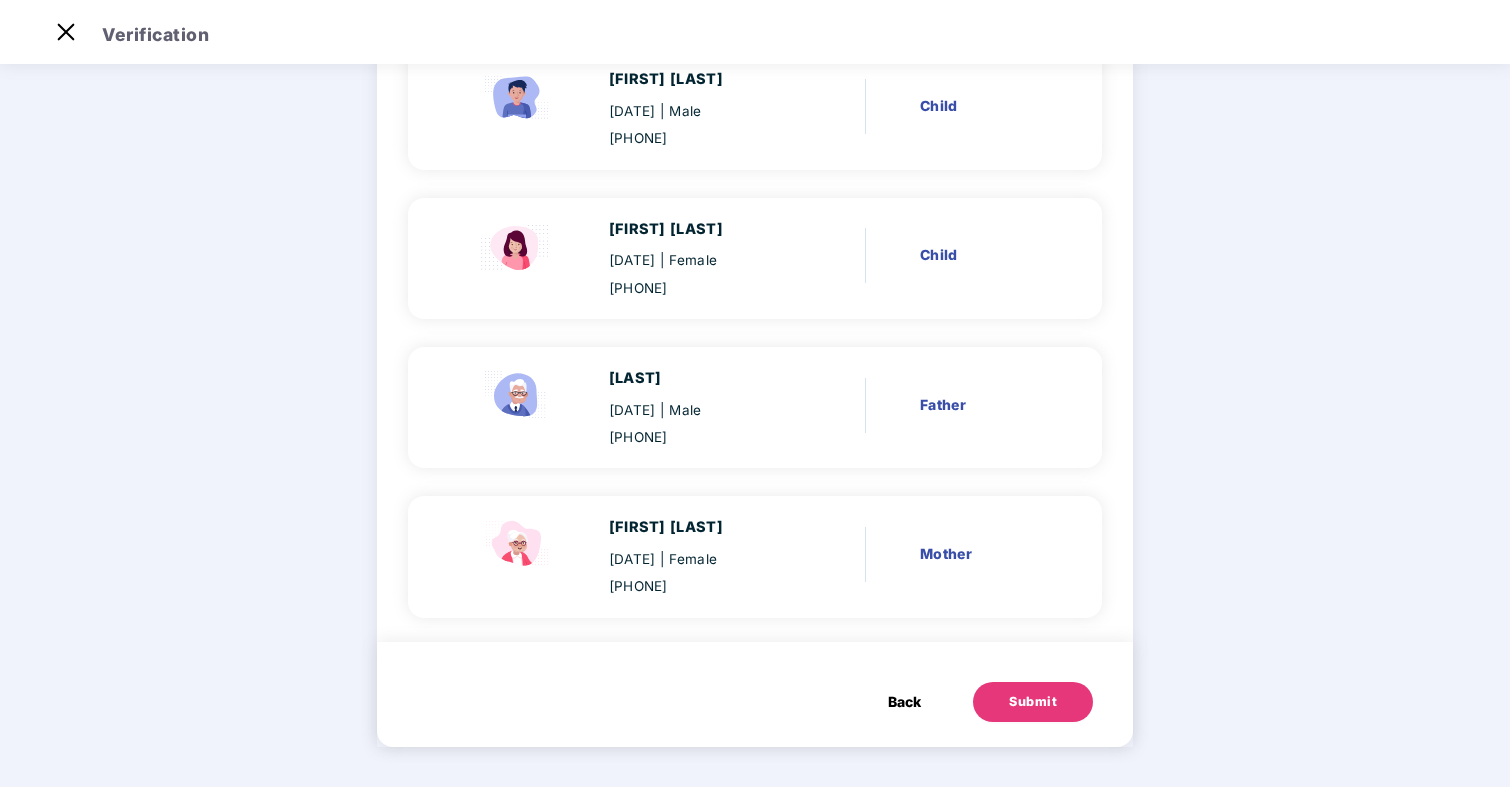 click on "Submit" at bounding box center [1033, 702] 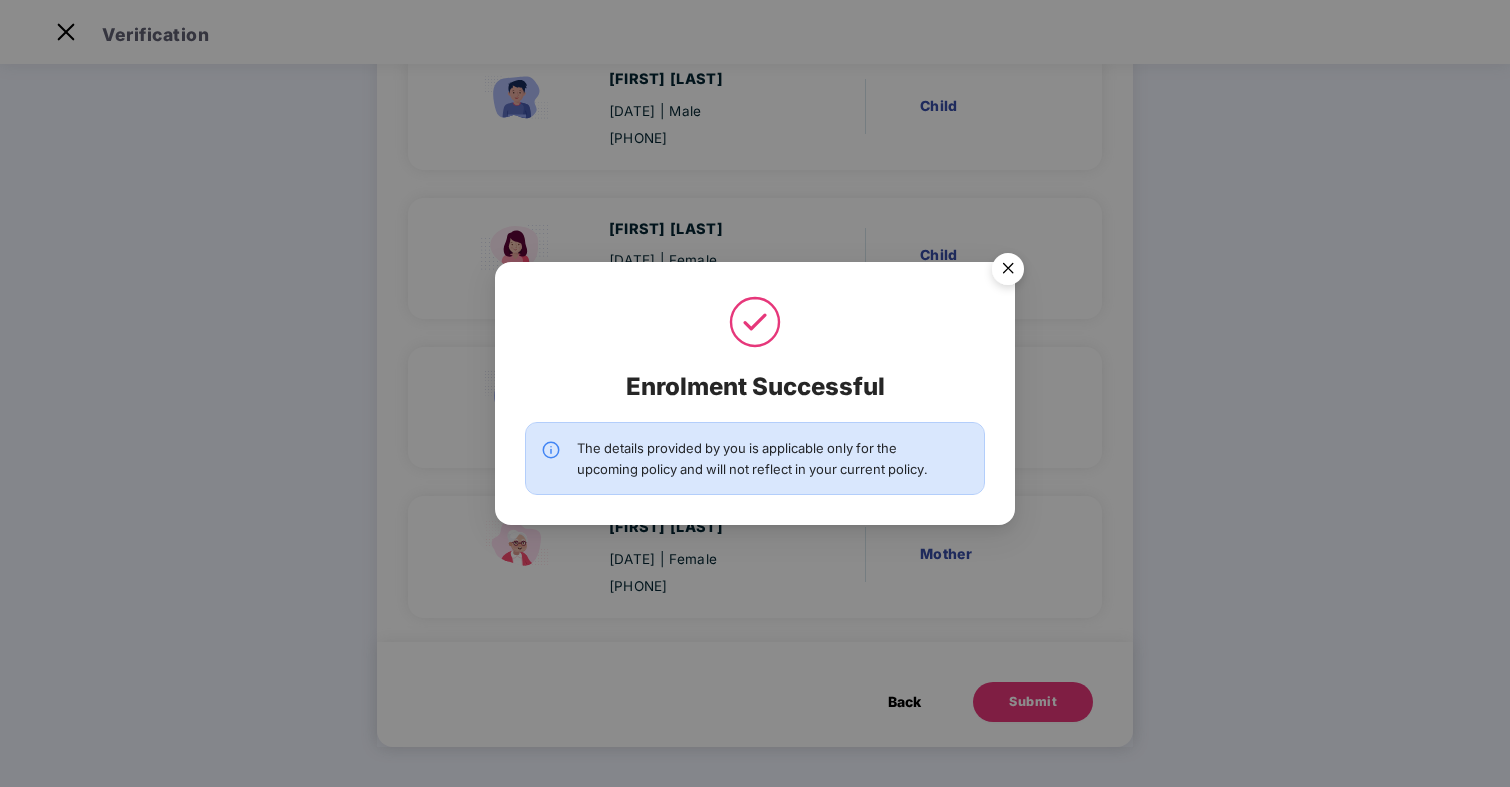 click at bounding box center [1008, 272] 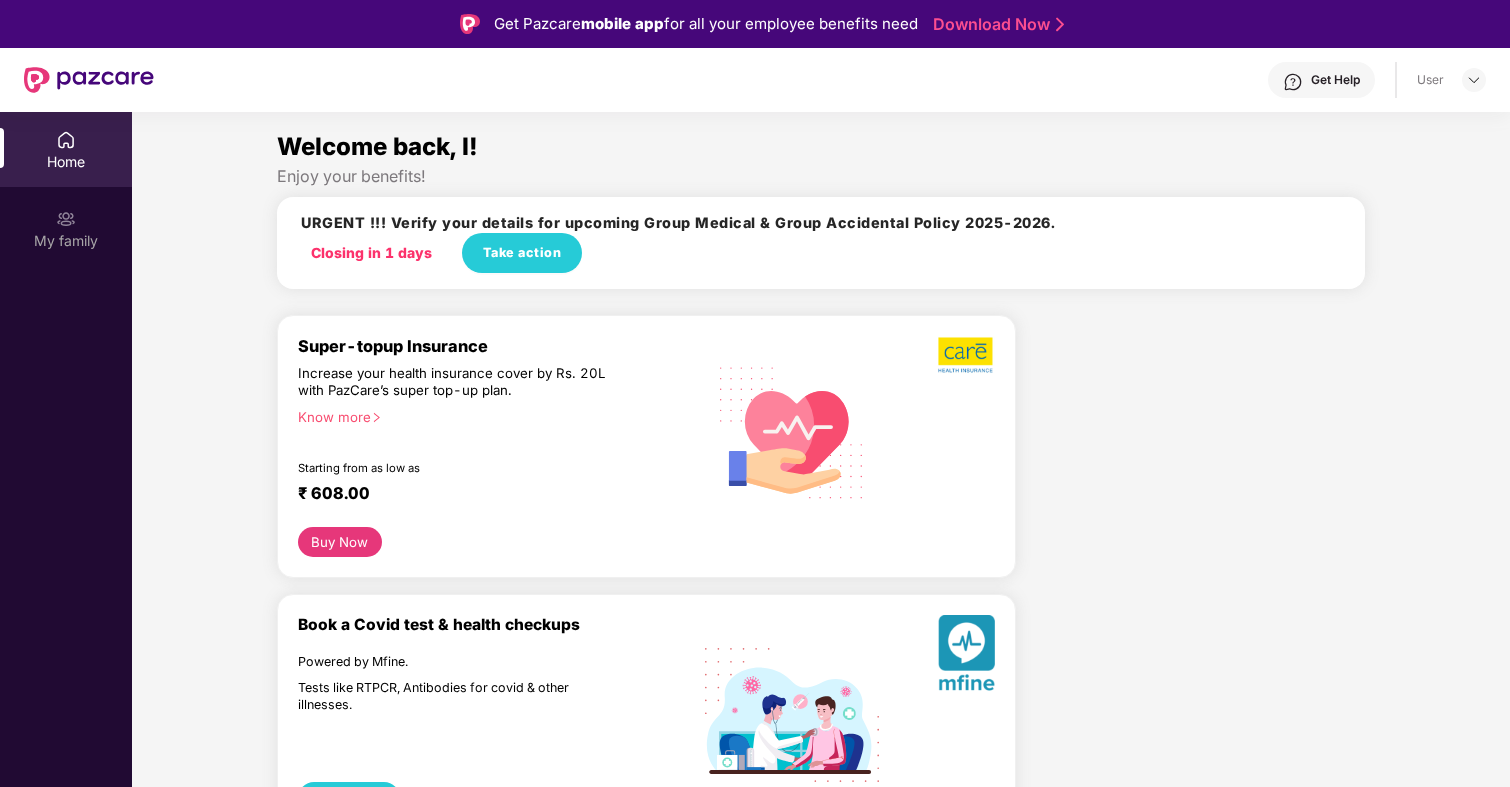 scroll, scrollTop: 0, scrollLeft: 0, axis: both 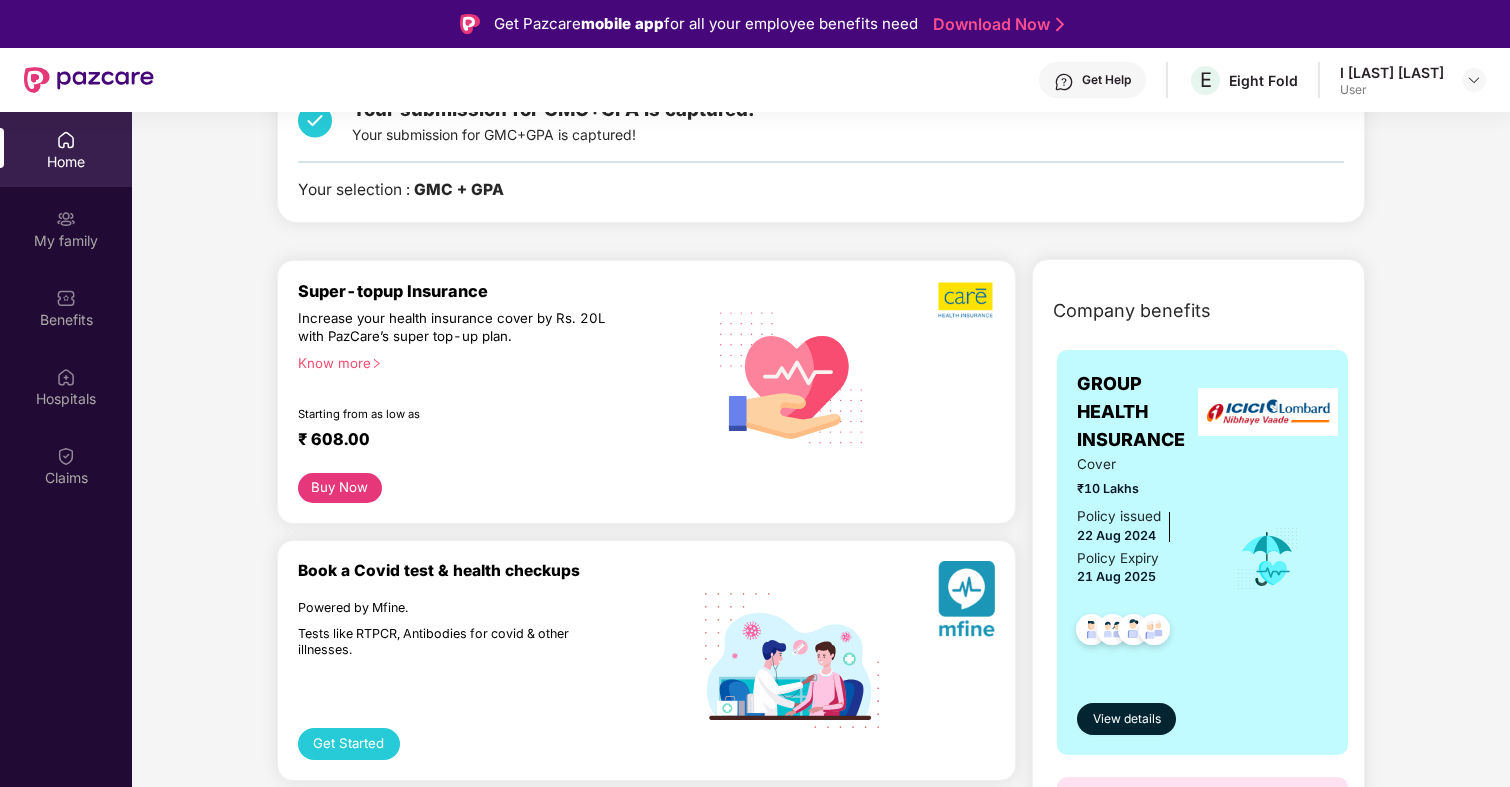 click on "Know more" at bounding box center [495, 362] 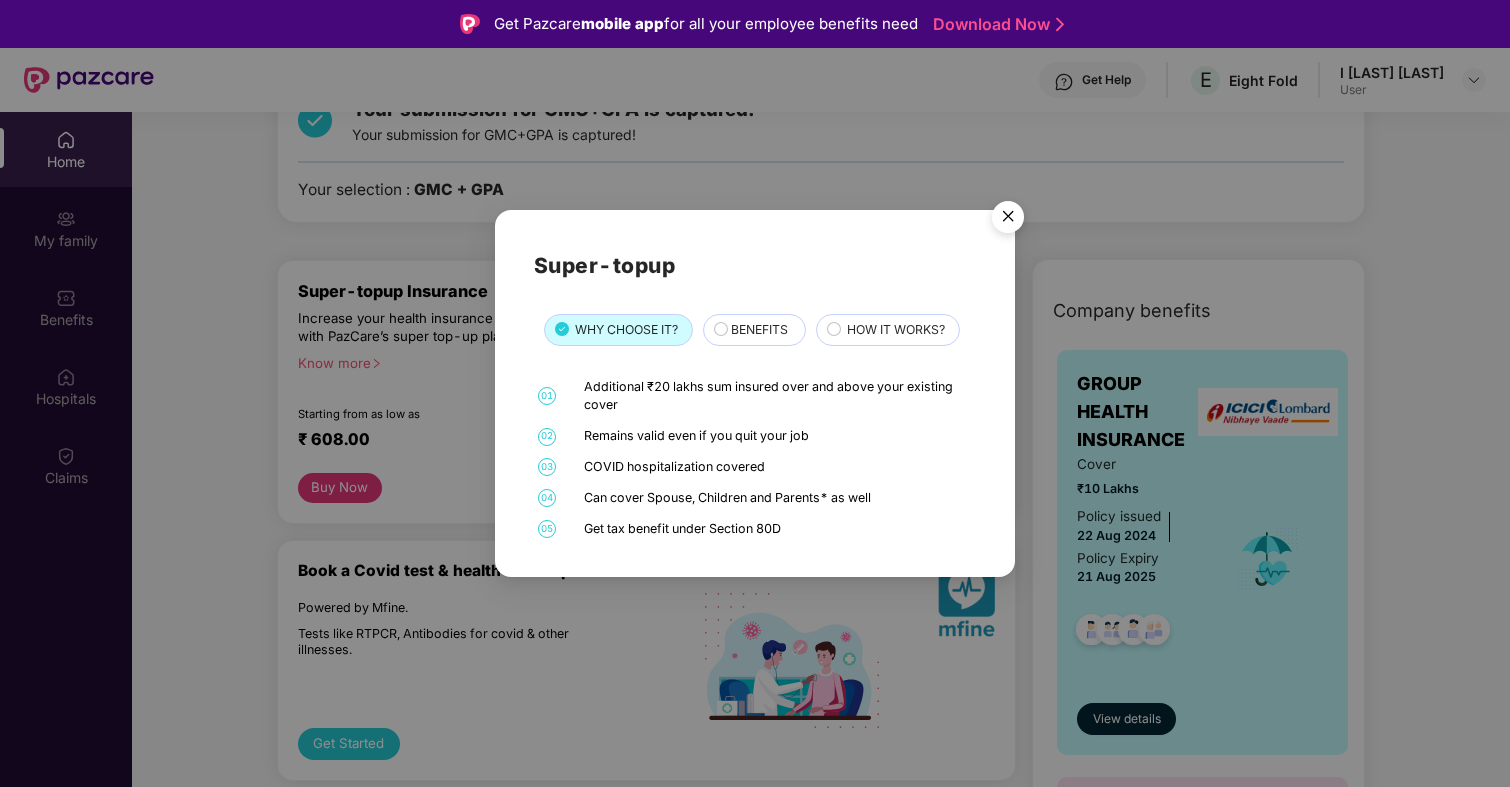 click on "BENEFITS" at bounding box center [758, 331] 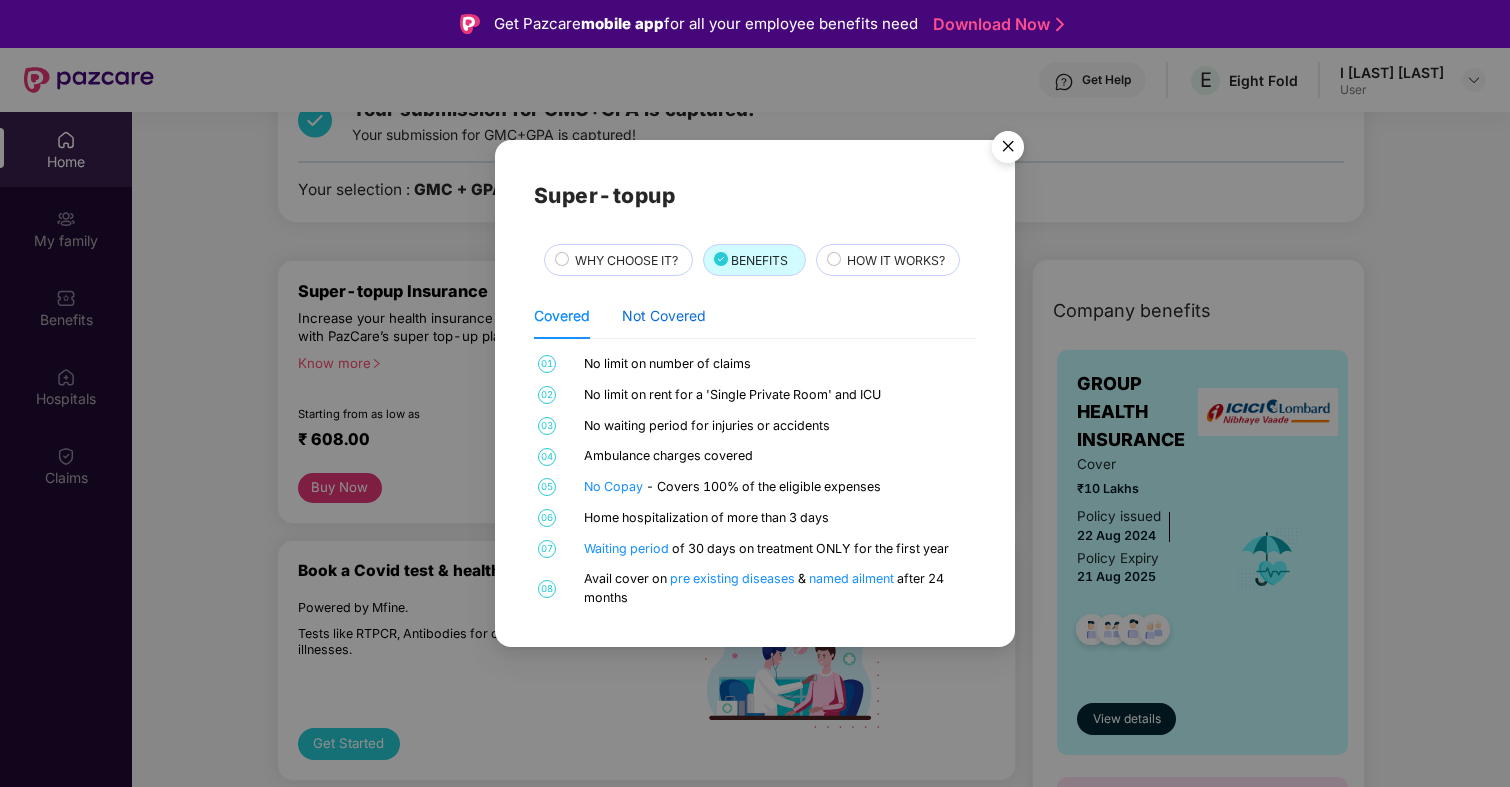 click on "Not Covered" at bounding box center [664, 316] 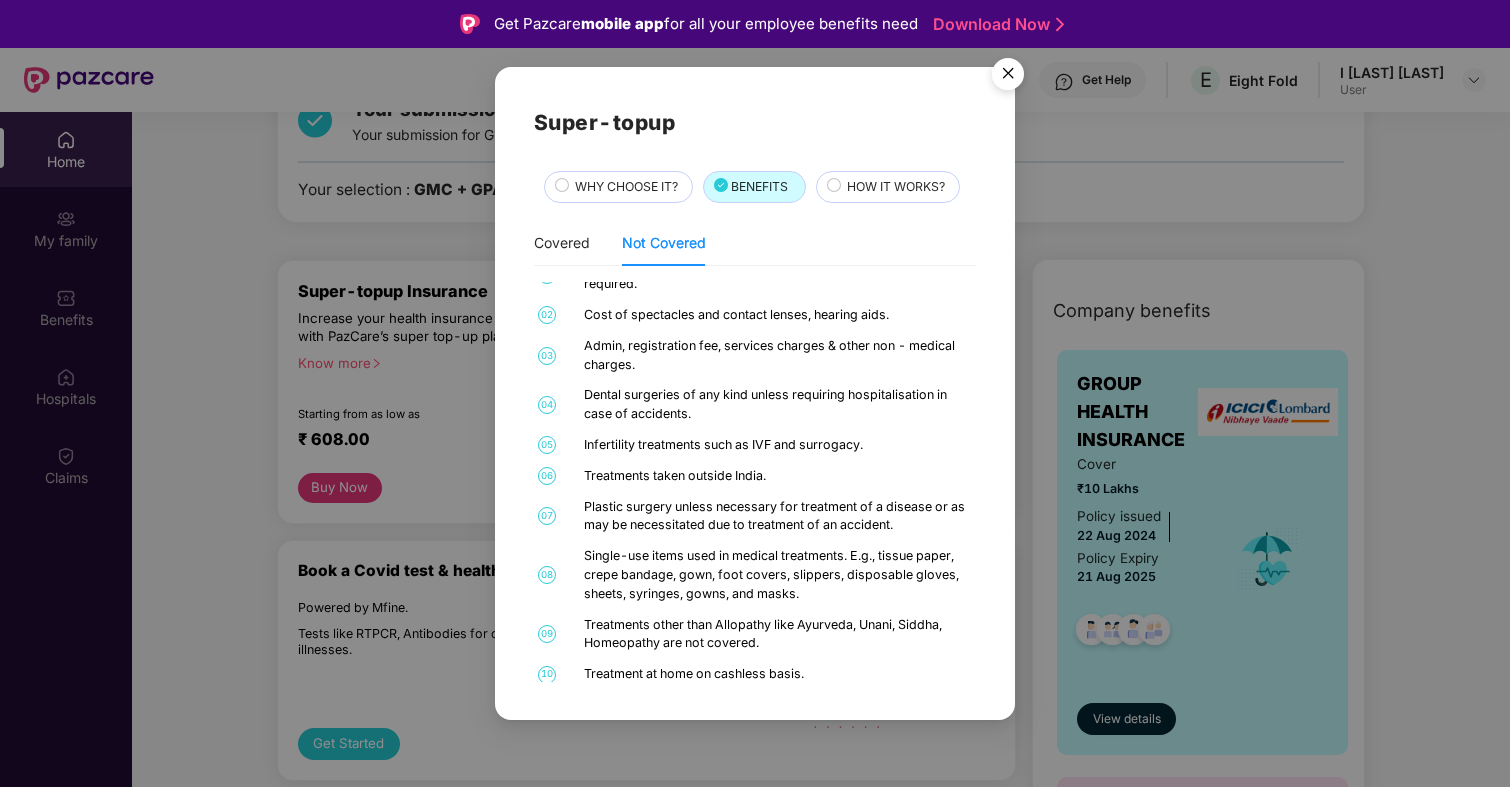 scroll, scrollTop: 27, scrollLeft: 0, axis: vertical 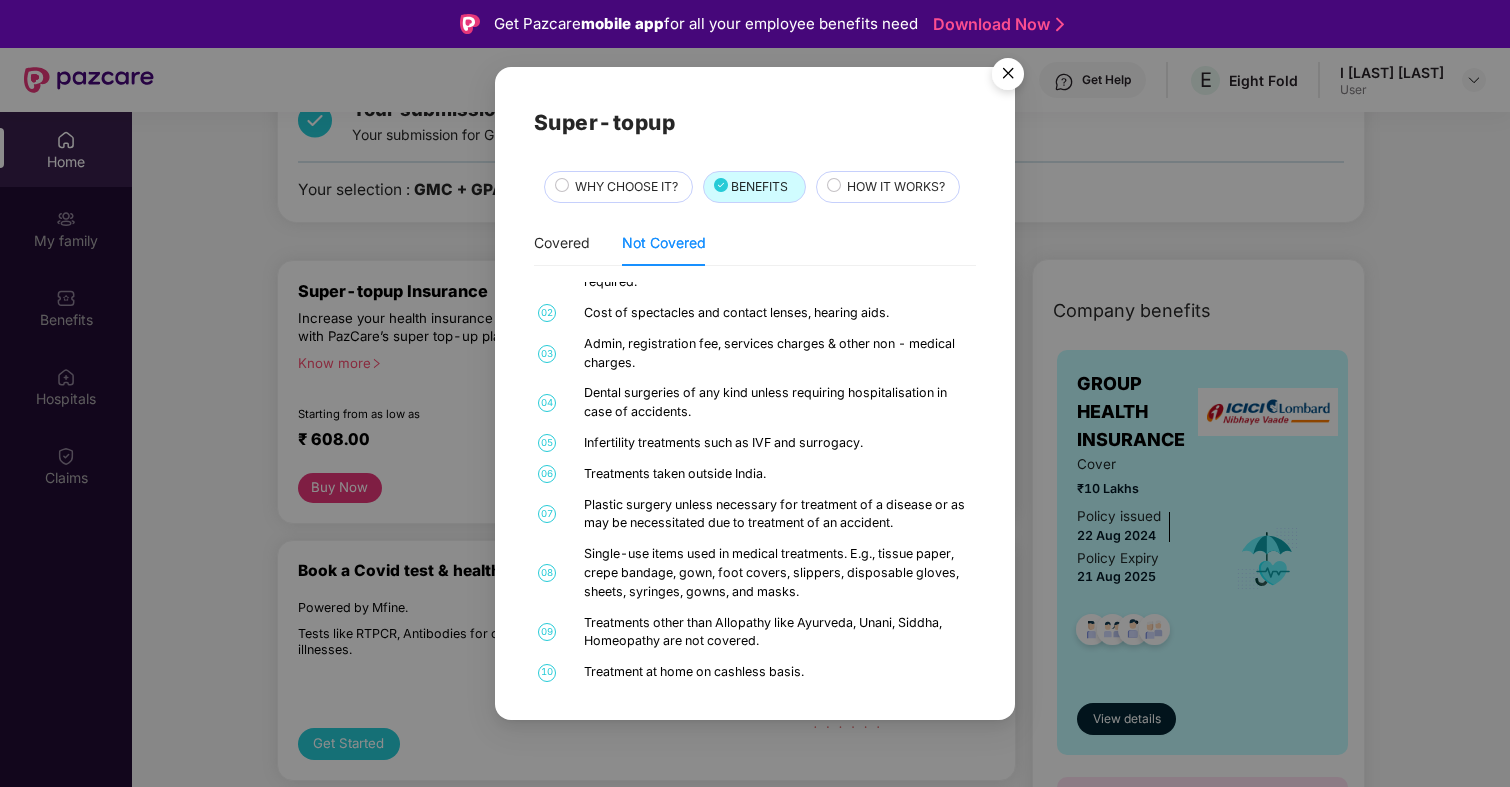 click on "HOW IT WORKS?" at bounding box center [893, 188] 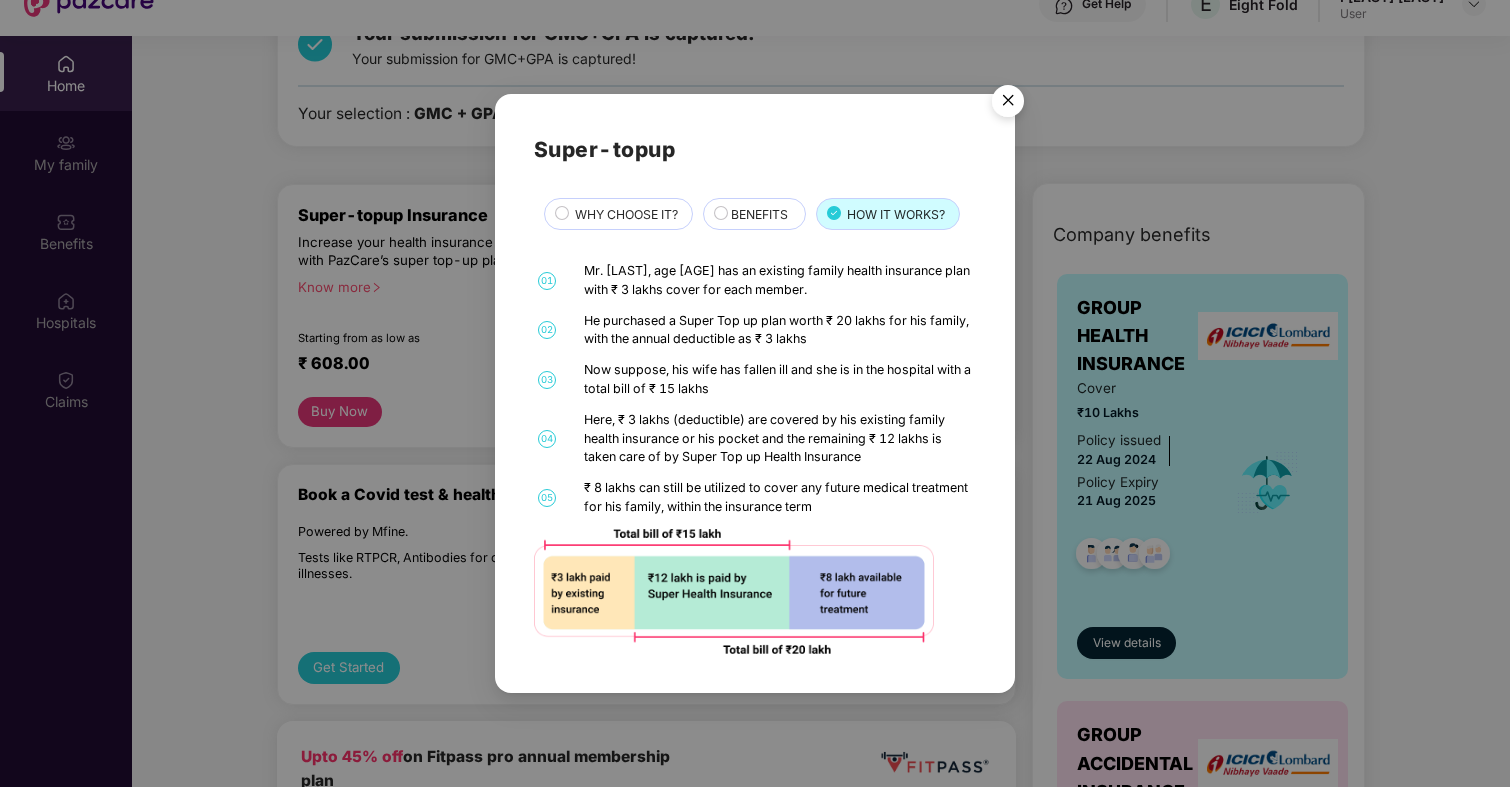 scroll, scrollTop: 112, scrollLeft: 0, axis: vertical 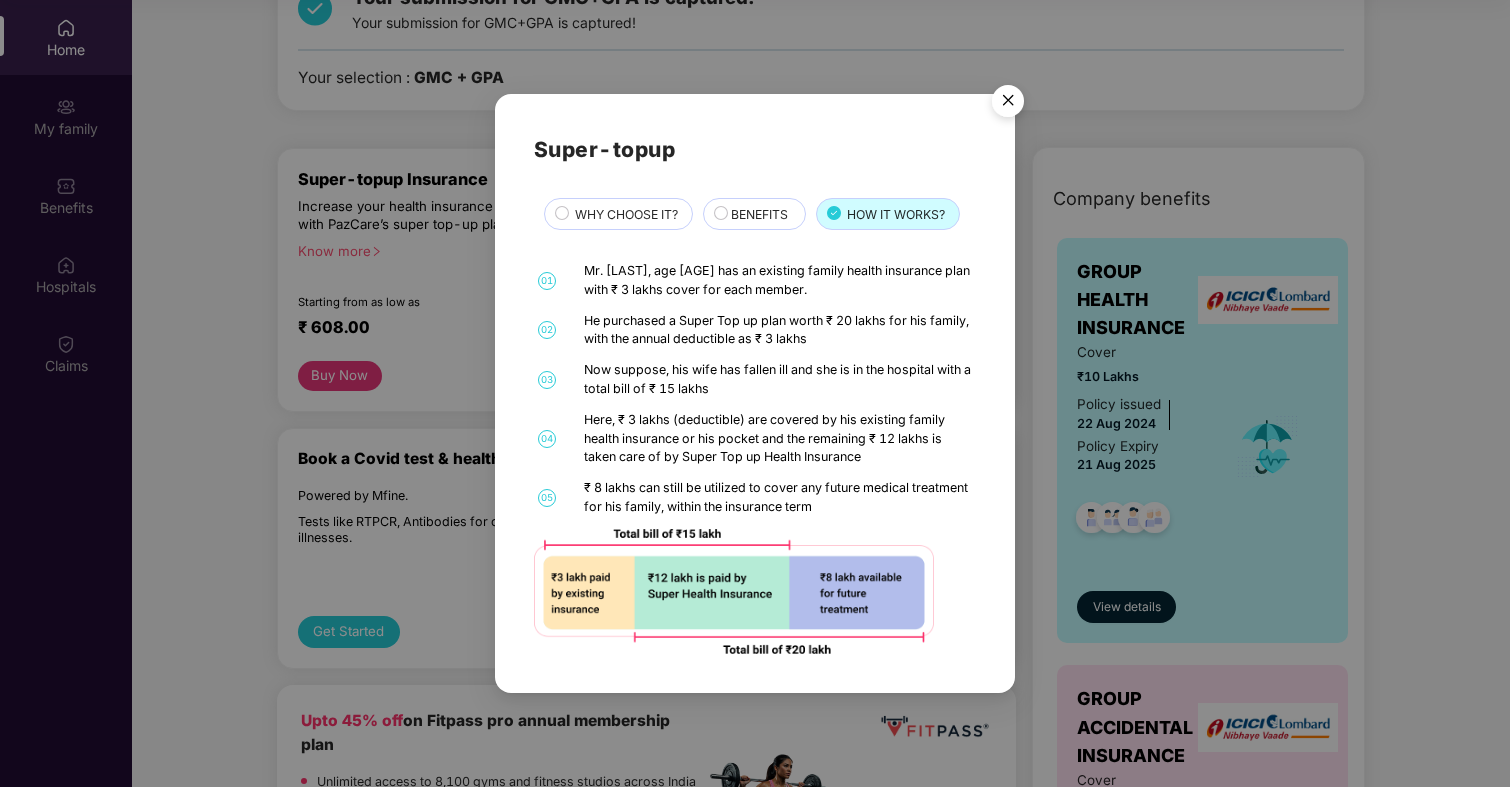 click 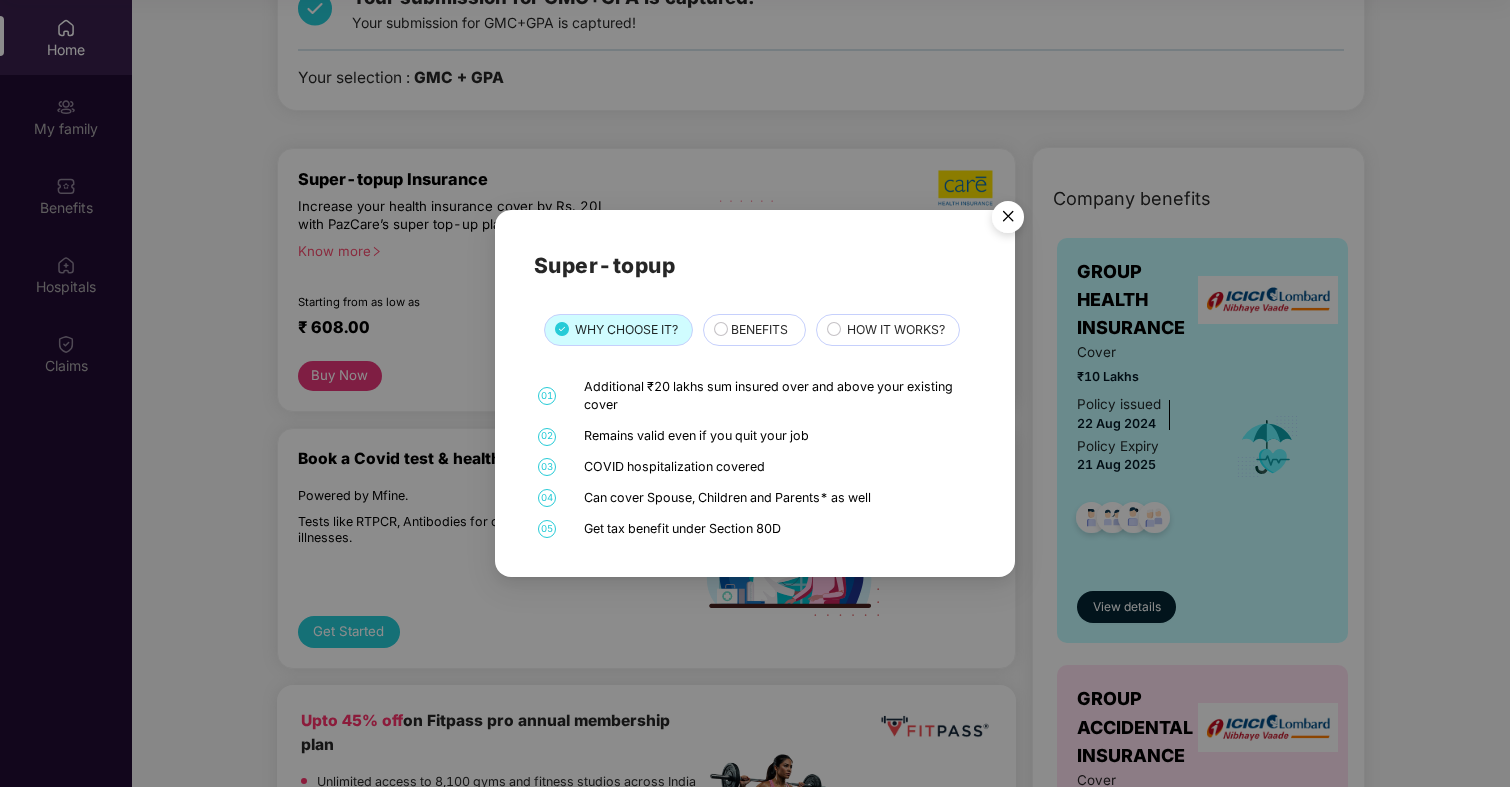 click at bounding box center [1008, 220] 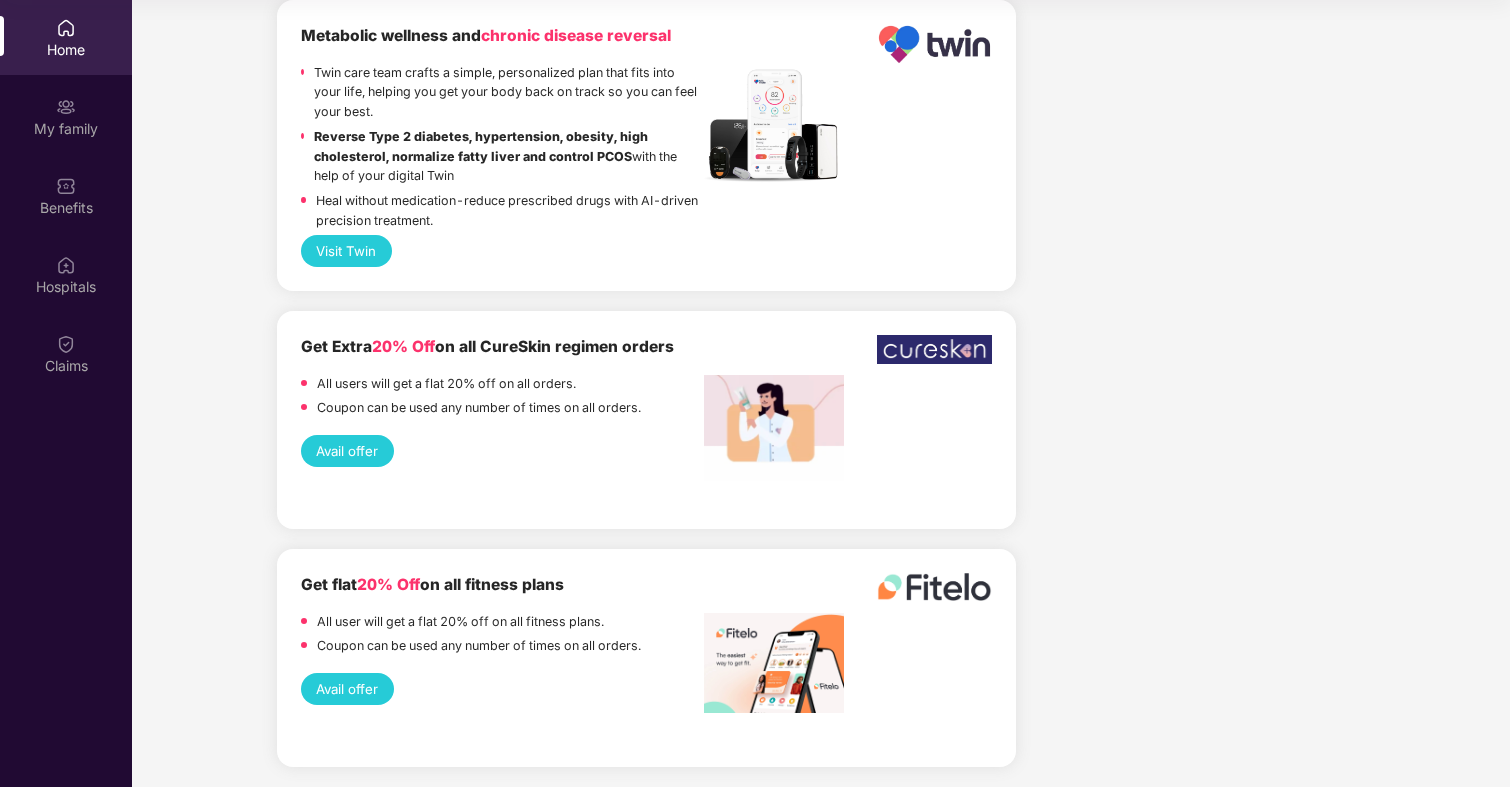 scroll, scrollTop: 3783, scrollLeft: 0, axis: vertical 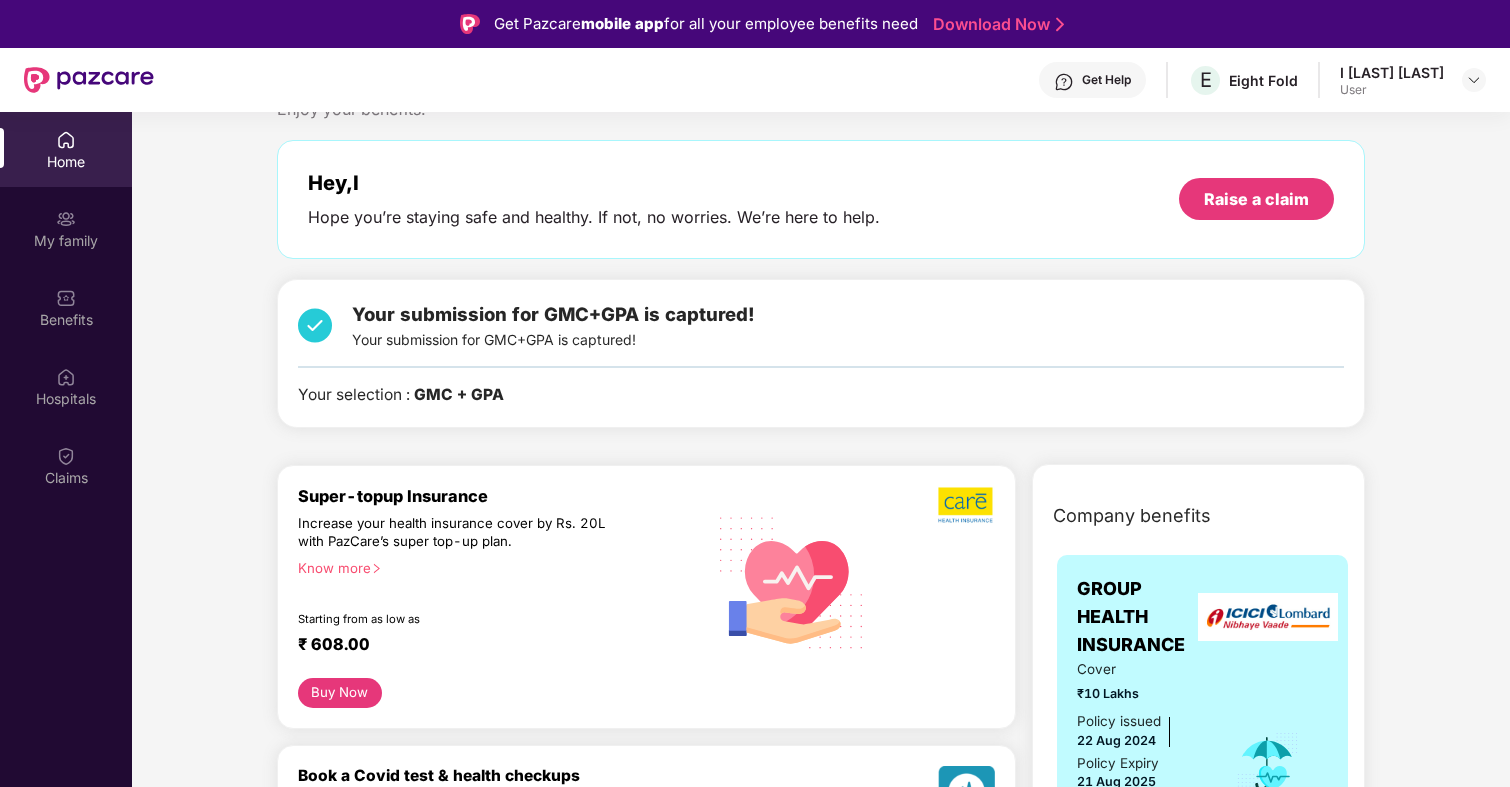 click on "Buy Now" at bounding box center (340, 693) 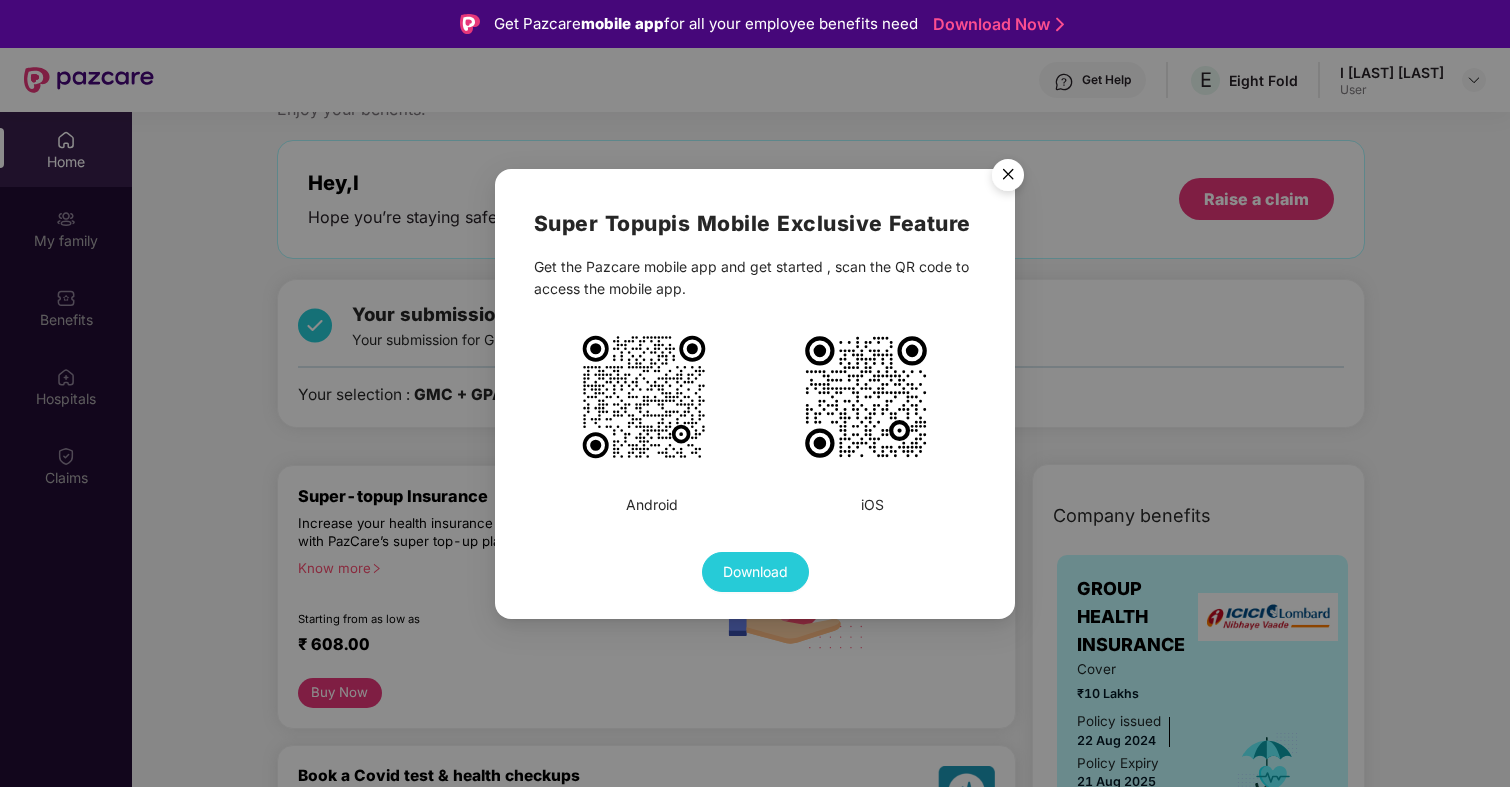 click at bounding box center (1008, 178) 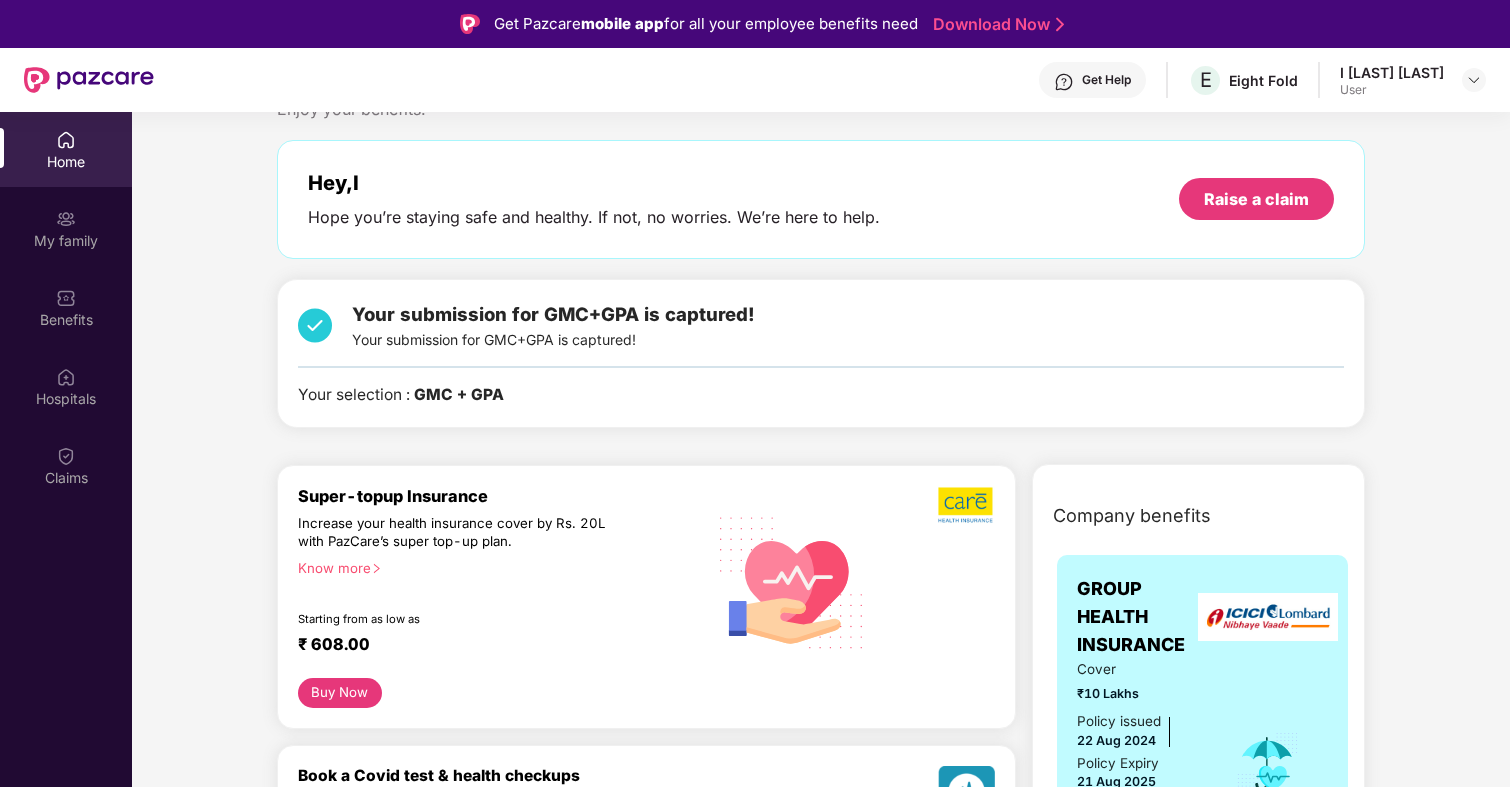 drag, startPoint x: 1182, startPoint y: 277, endPoint x: 1202, endPoint y: 259, distance: 26.907248 